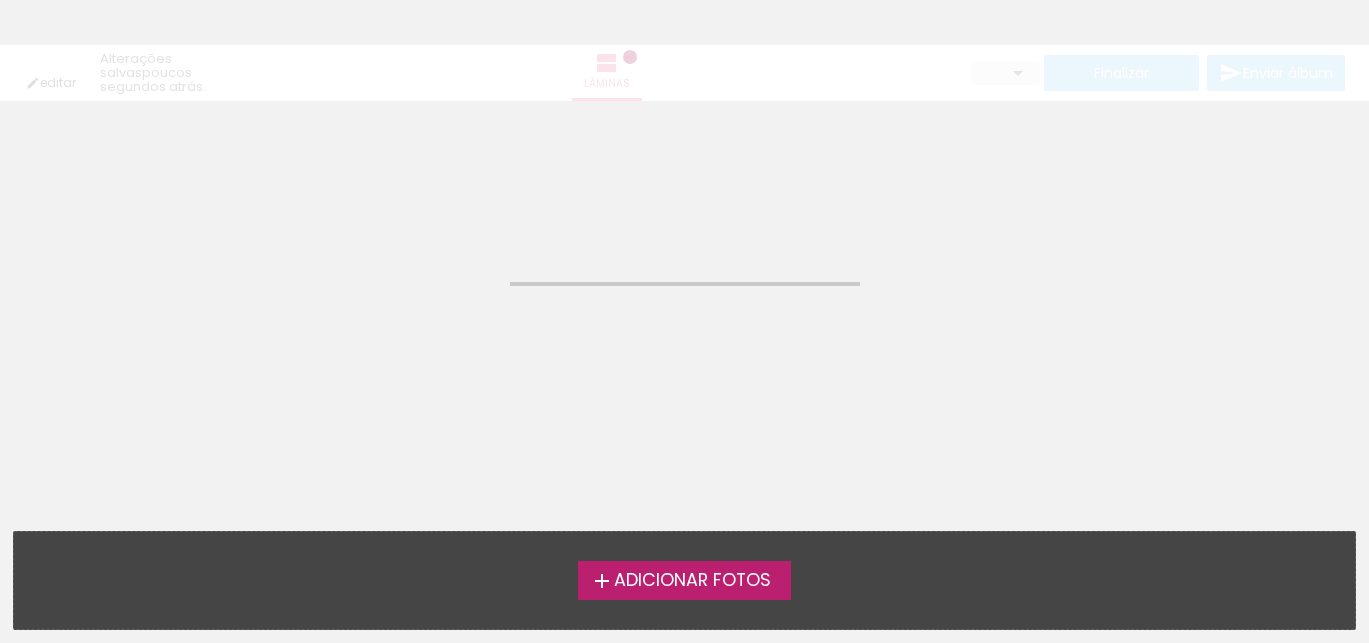 scroll, scrollTop: 0, scrollLeft: 0, axis: both 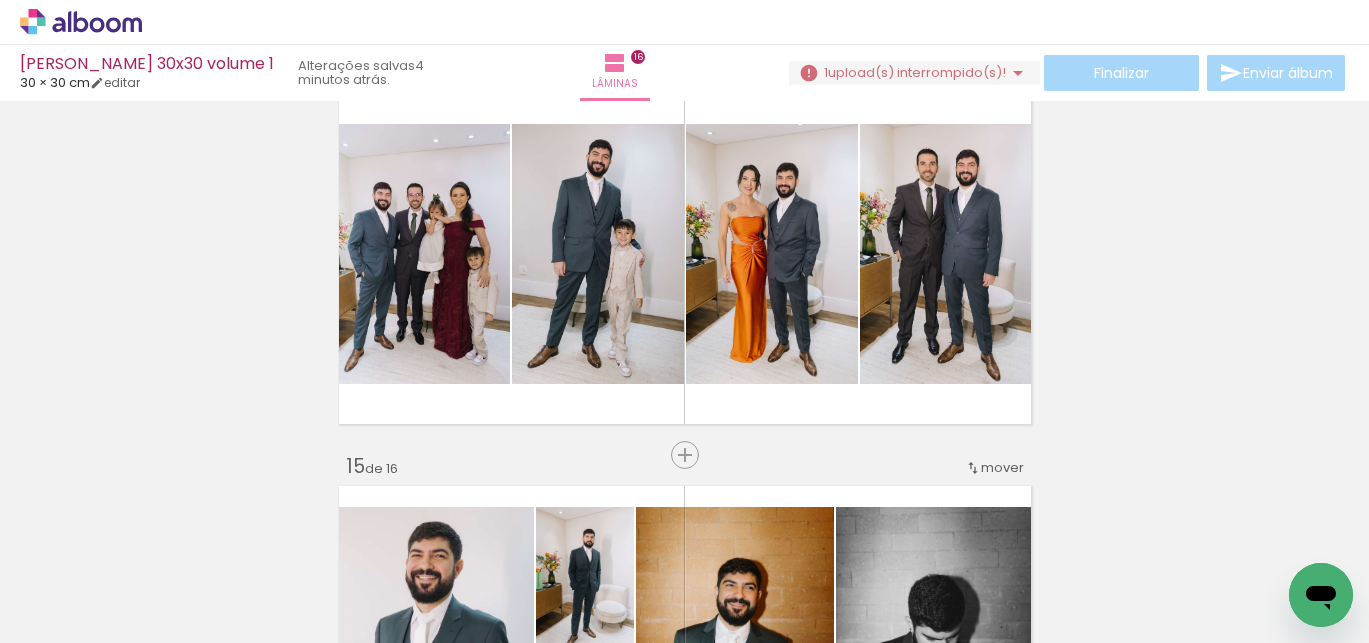 click on "Todas as fotos" at bounding box center [56, 582] 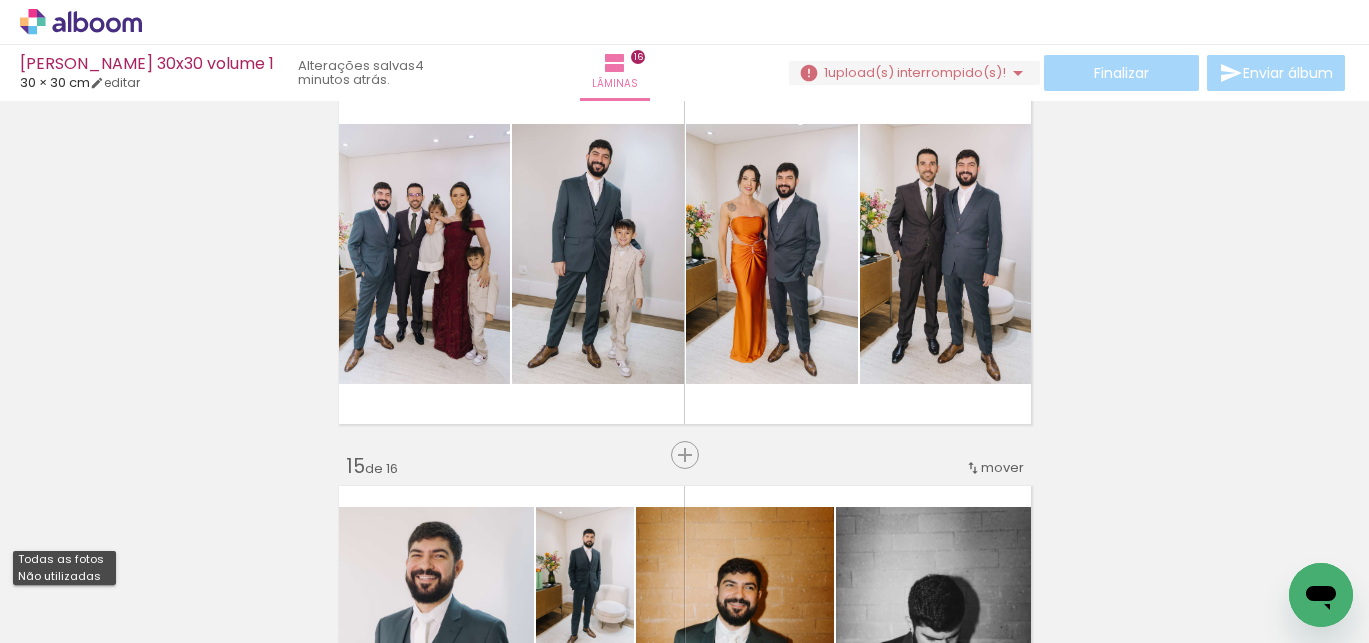 click on "Não utilizadas" at bounding box center (0, 0) 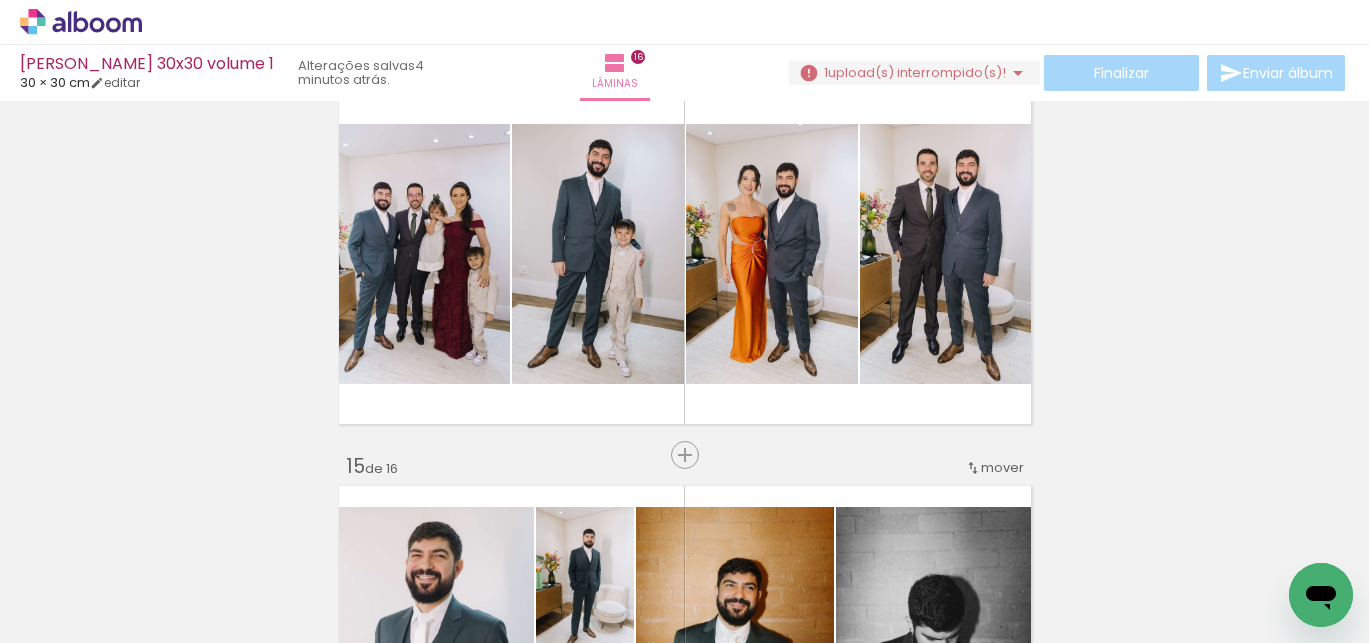 click at bounding box center (200, 576) 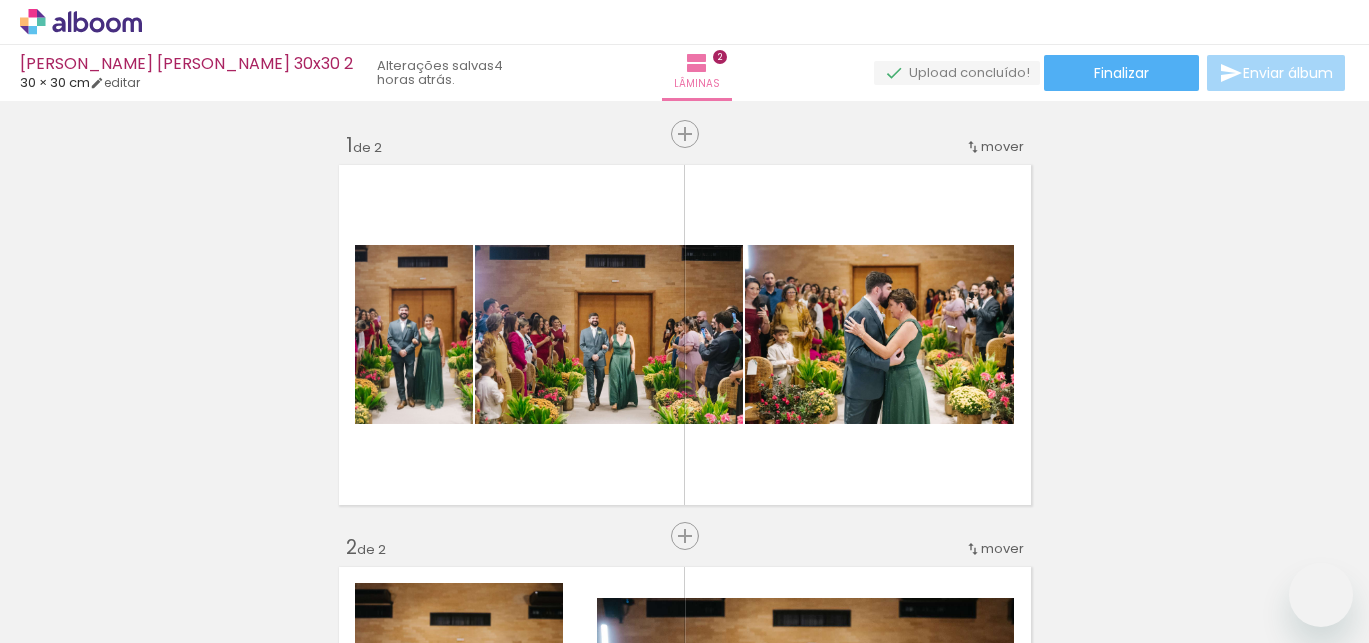 scroll, scrollTop: 0, scrollLeft: 0, axis: both 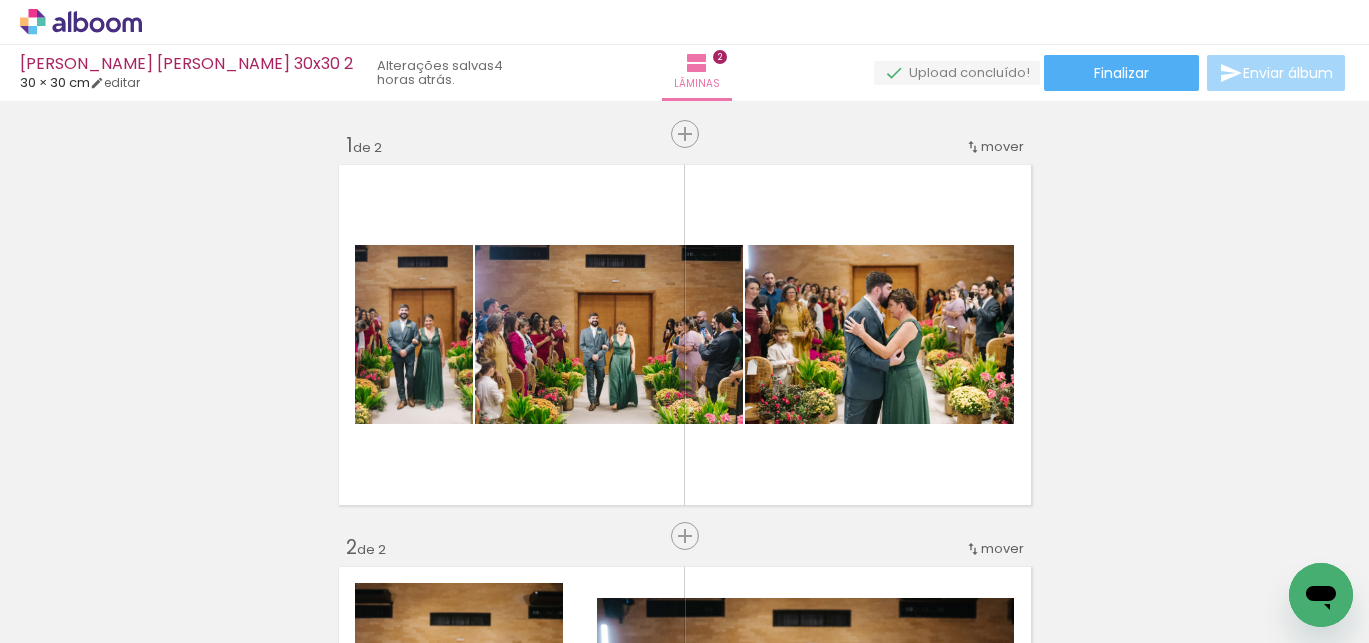 click at bounding box center [-1669, 535] 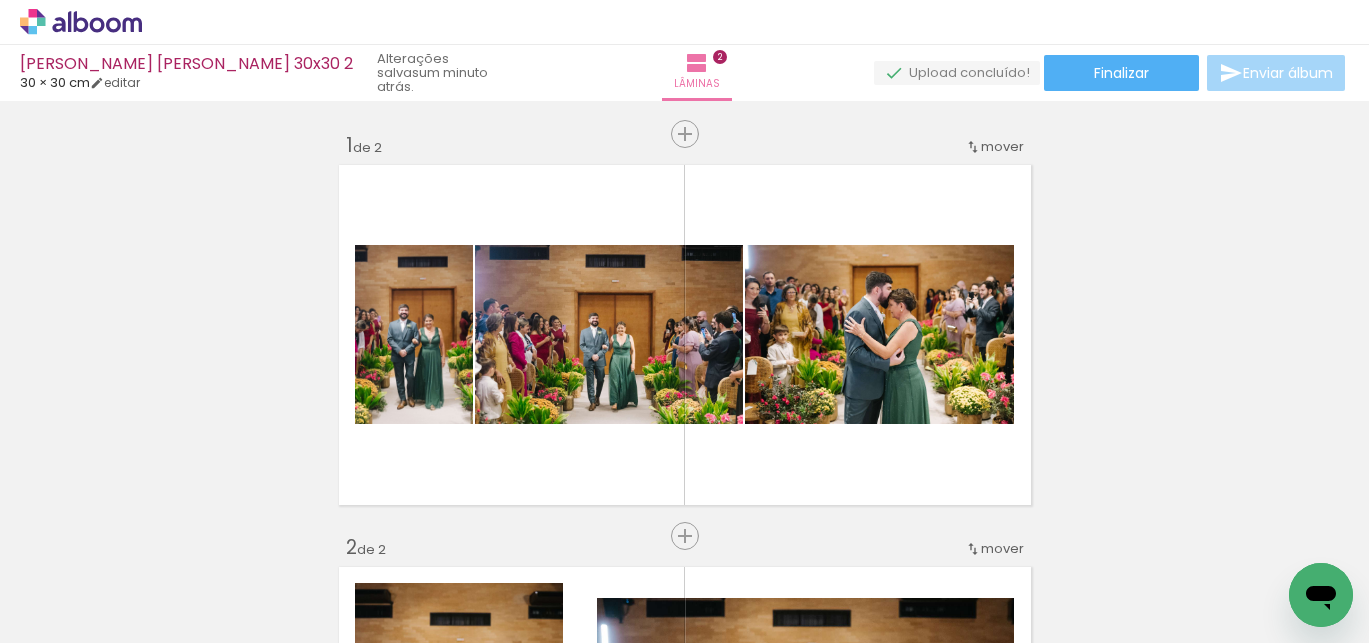 scroll, scrollTop: 0, scrollLeft: 3024, axis: horizontal 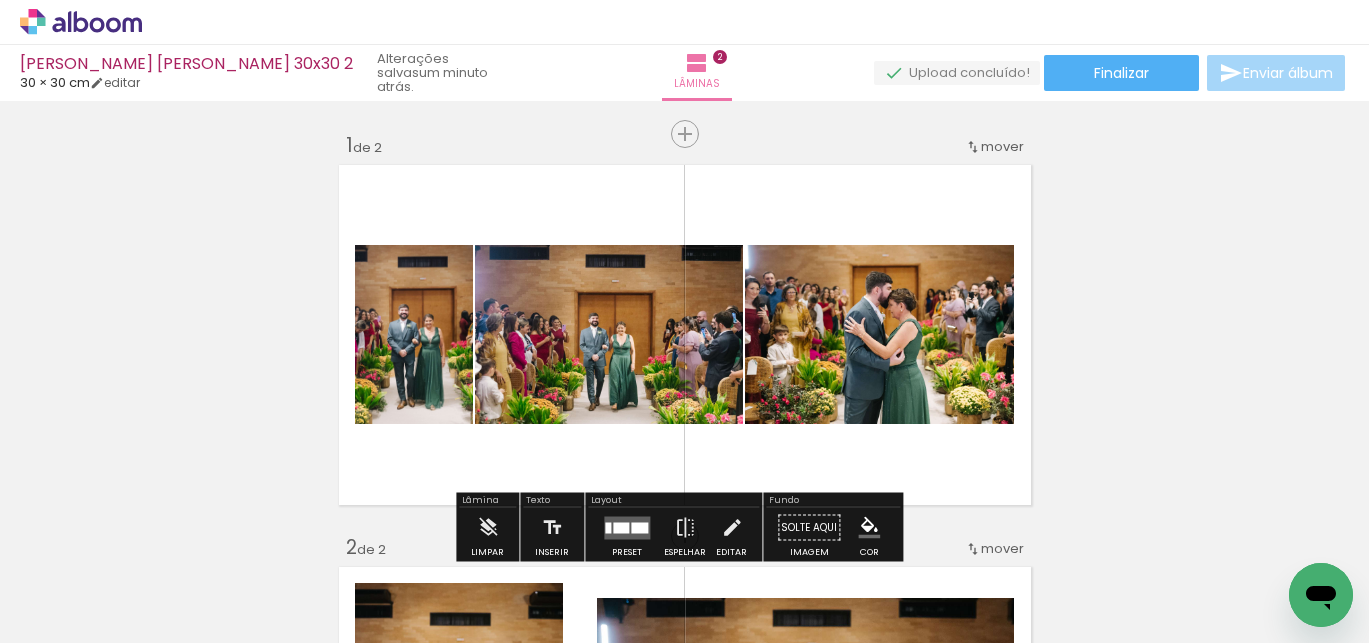 click on "Adicionar
Fotos" at bounding box center [71, 616] 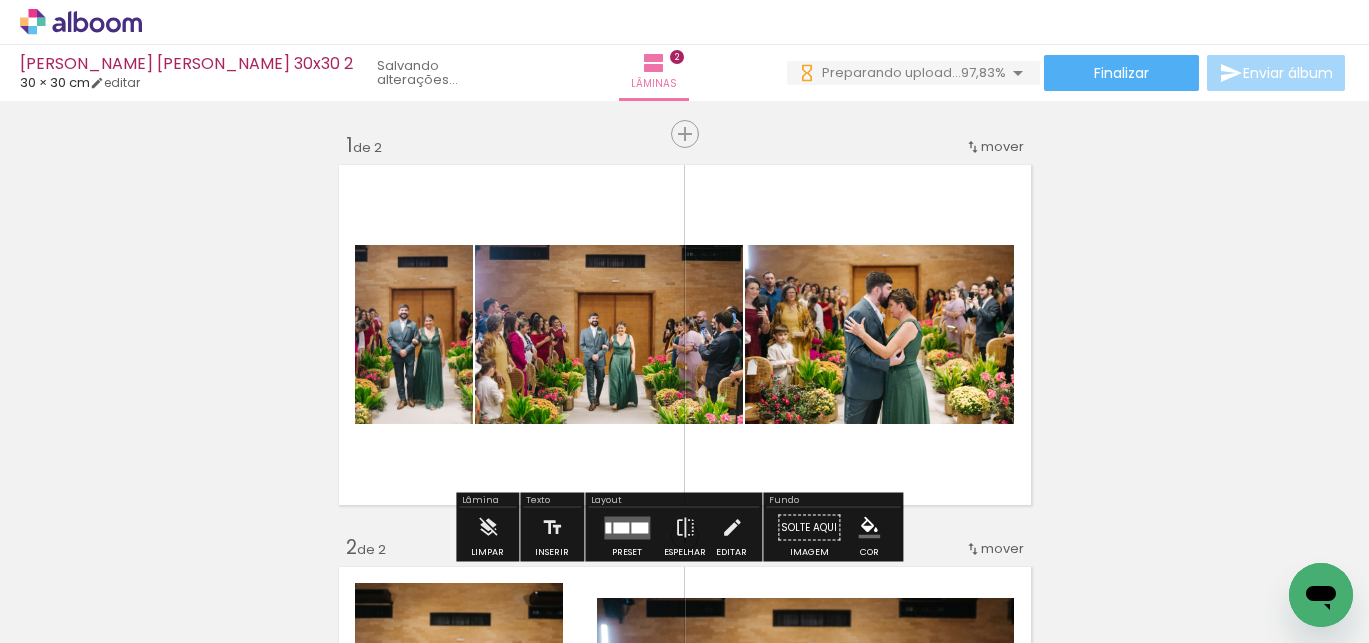click on "Adicionar
Fotos" at bounding box center (71, 616) 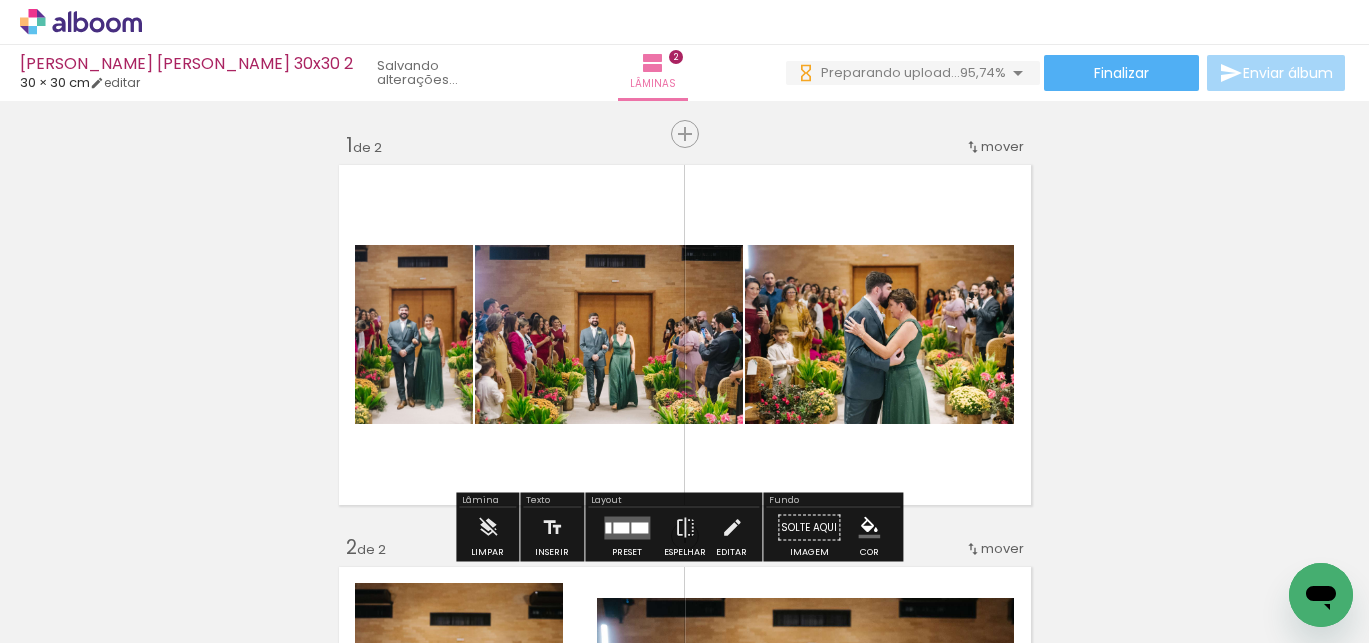 click on "Adicionar
Fotos" at bounding box center (71, 616) 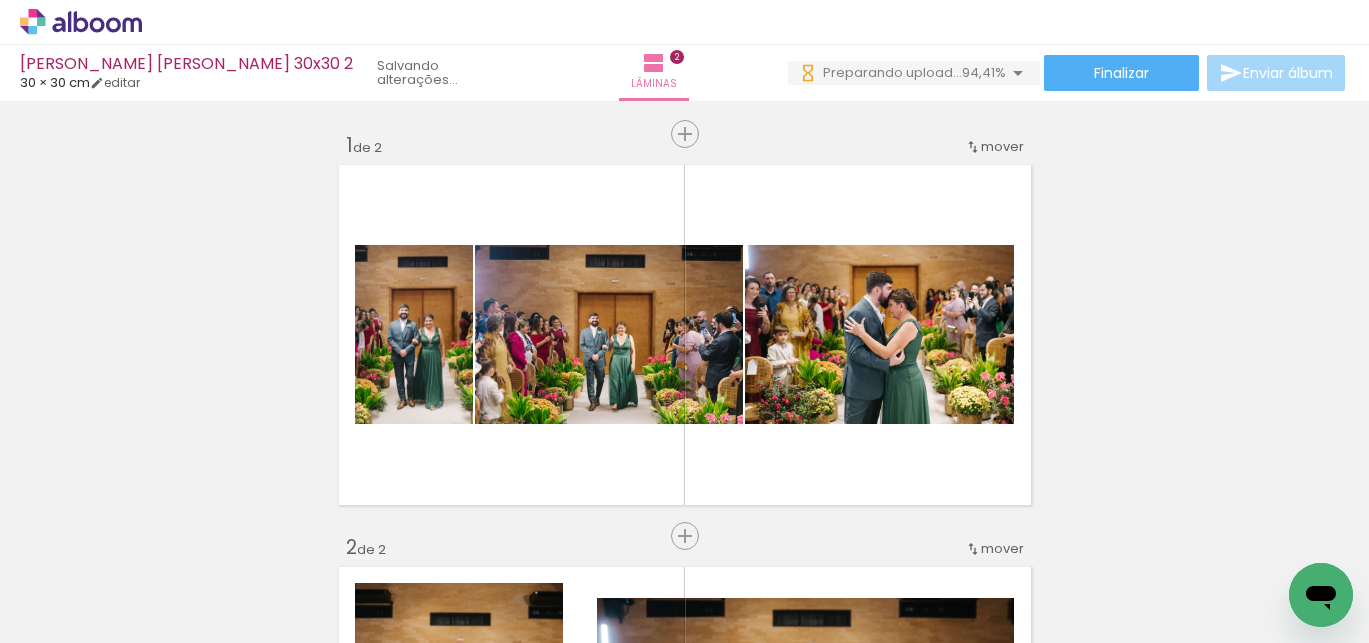 scroll, scrollTop: 0, scrollLeft: 0, axis: both 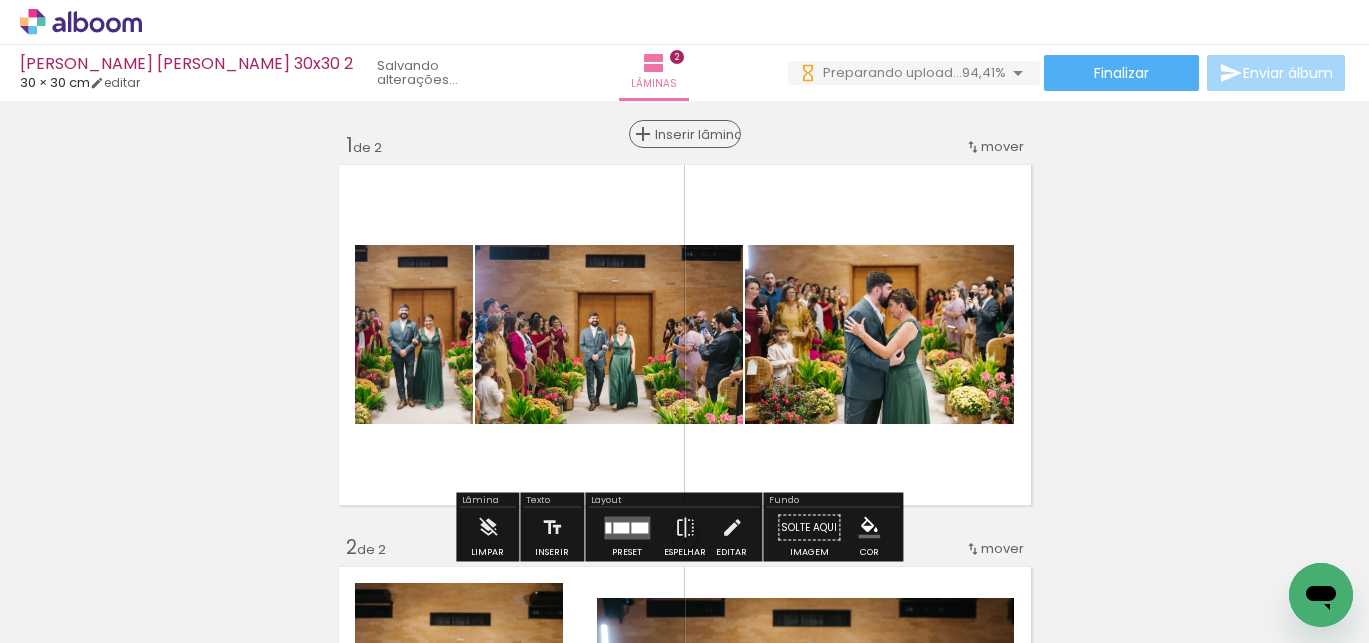 click on "Inserir lâmina" at bounding box center [694, 134] 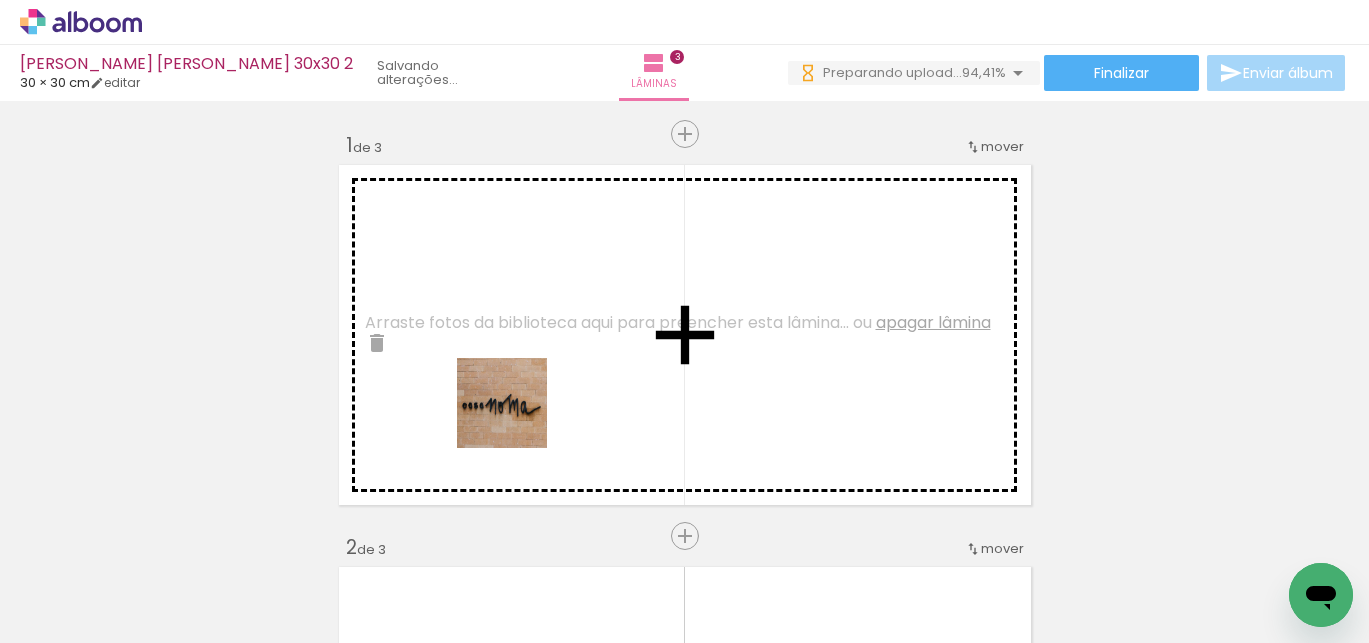drag, startPoint x: 506, startPoint y: 589, endPoint x: 517, endPoint y: 418, distance: 171.35344 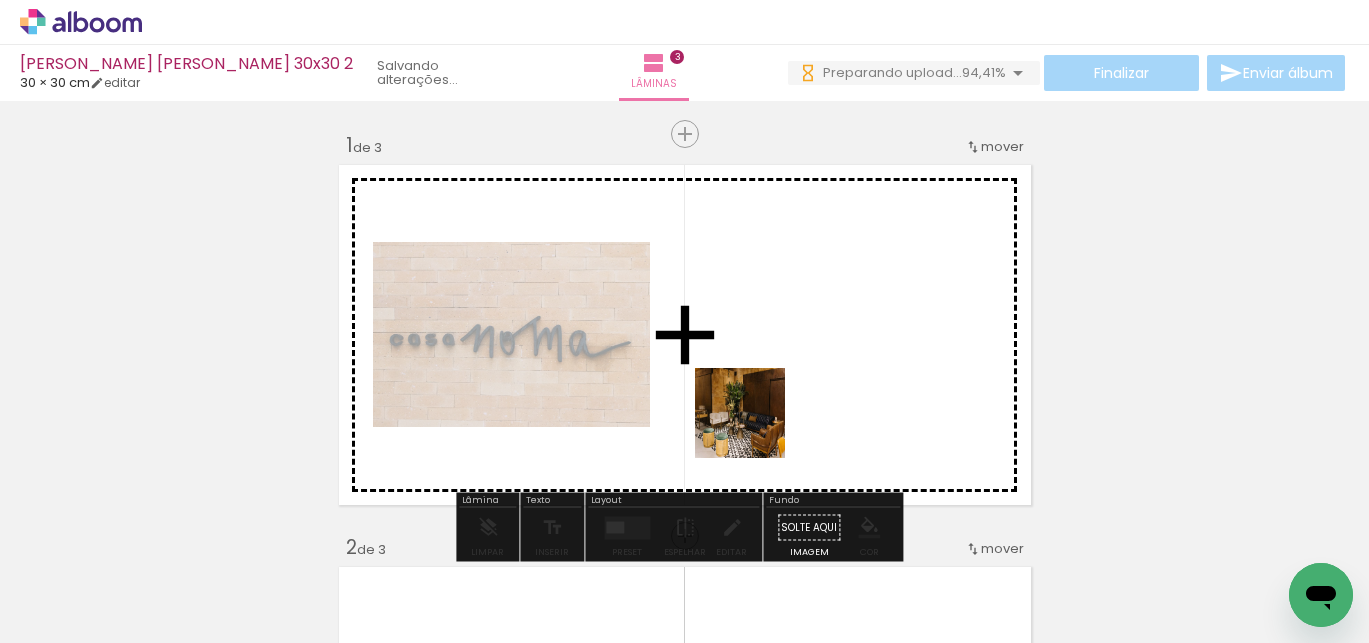 drag, startPoint x: 635, startPoint y: 586, endPoint x: 773, endPoint y: 414, distance: 220.51758 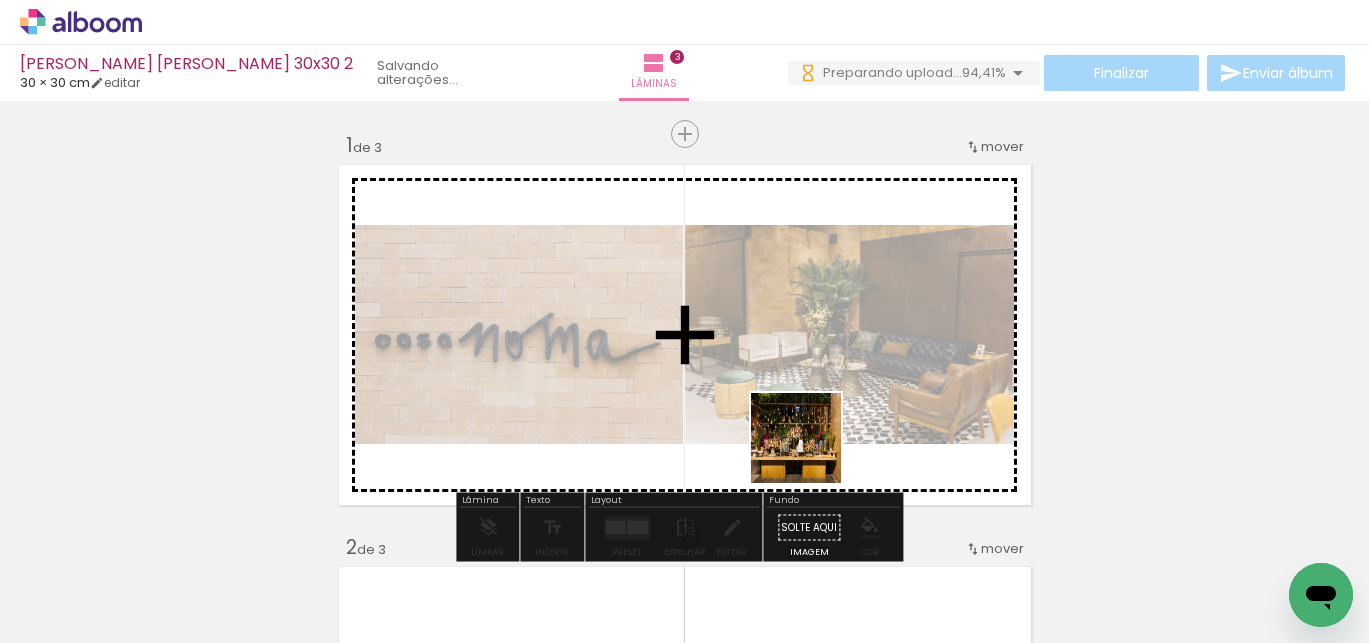 drag, startPoint x: 740, startPoint y: 586, endPoint x: 815, endPoint y: 448, distance: 157.06367 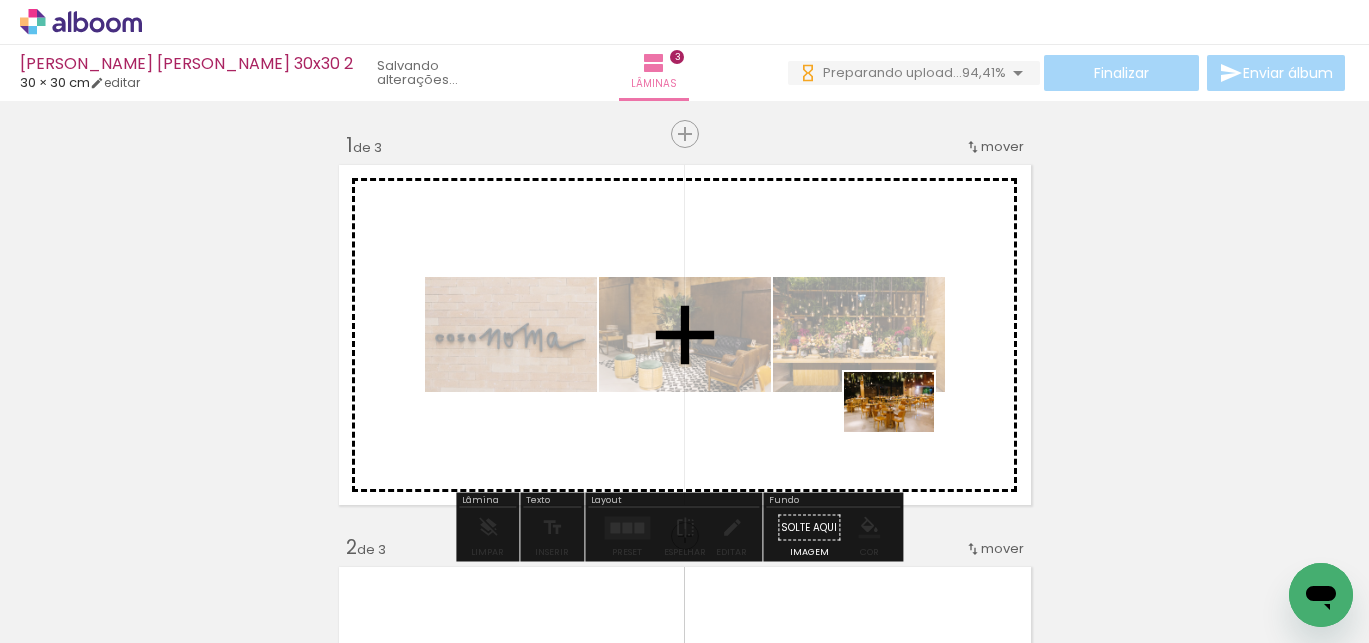 drag, startPoint x: 834, startPoint y: 583, endPoint x: 904, endPoint y: 432, distance: 166.43617 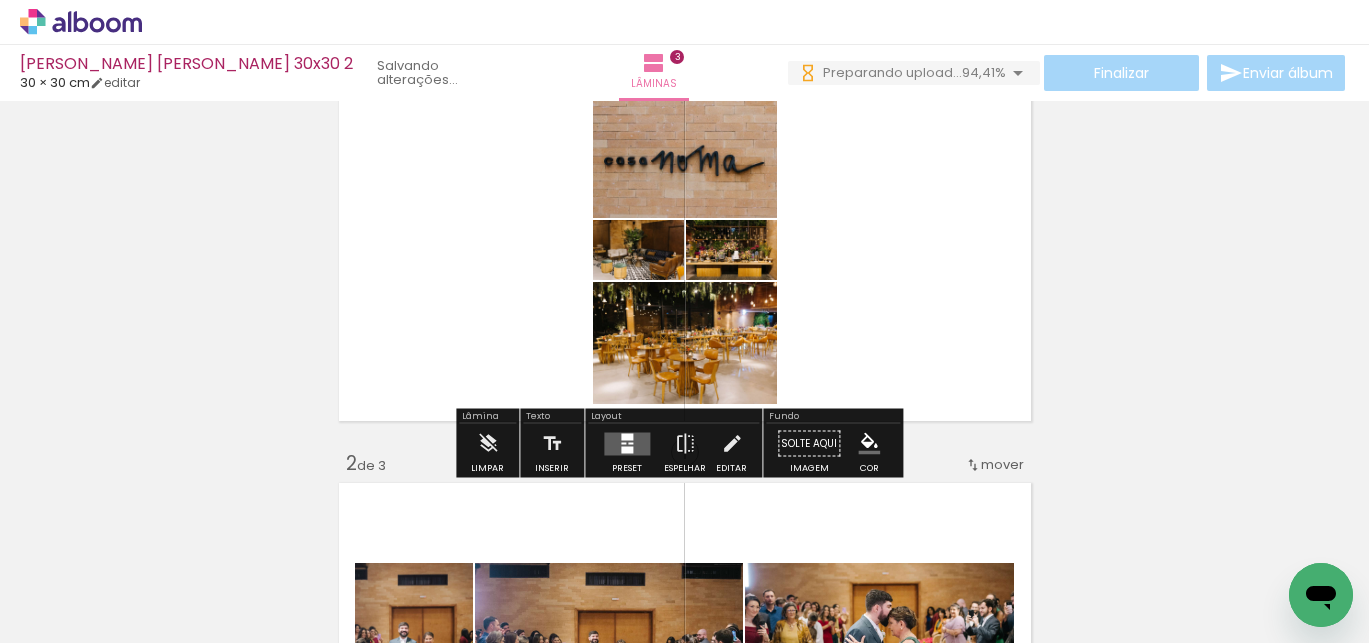 scroll, scrollTop: 162, scrollLeft: 0, axis: vertical 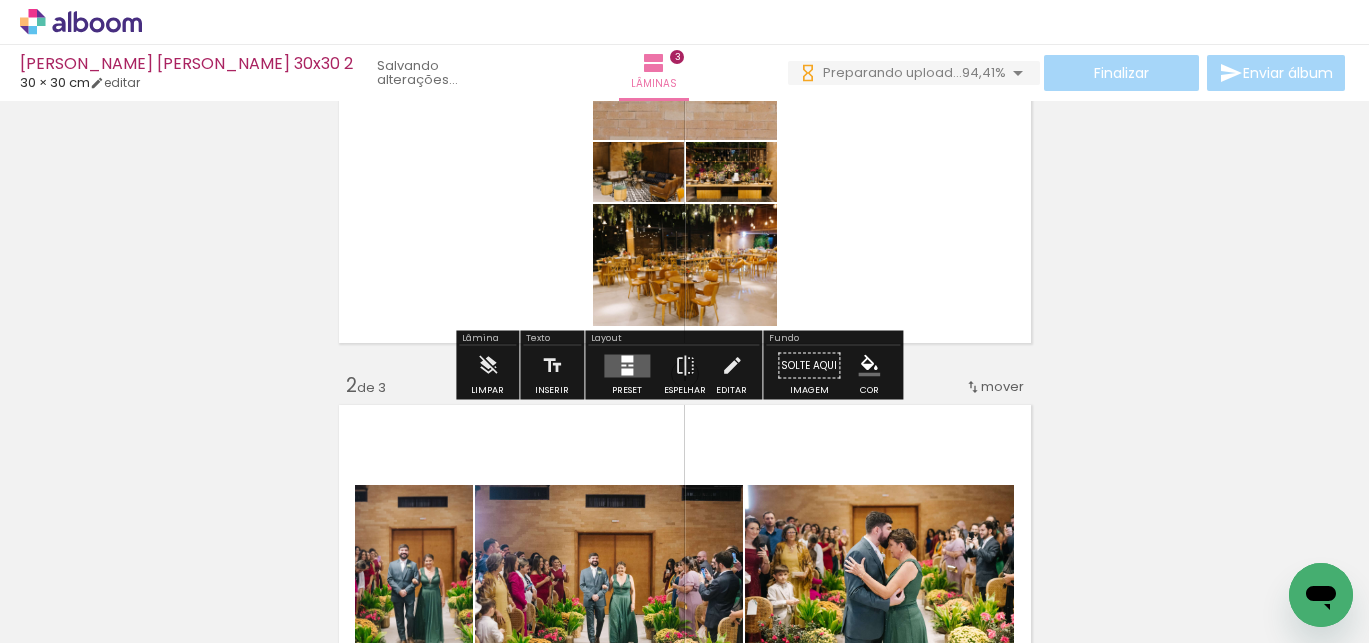 click at bounding box center (627, 365) 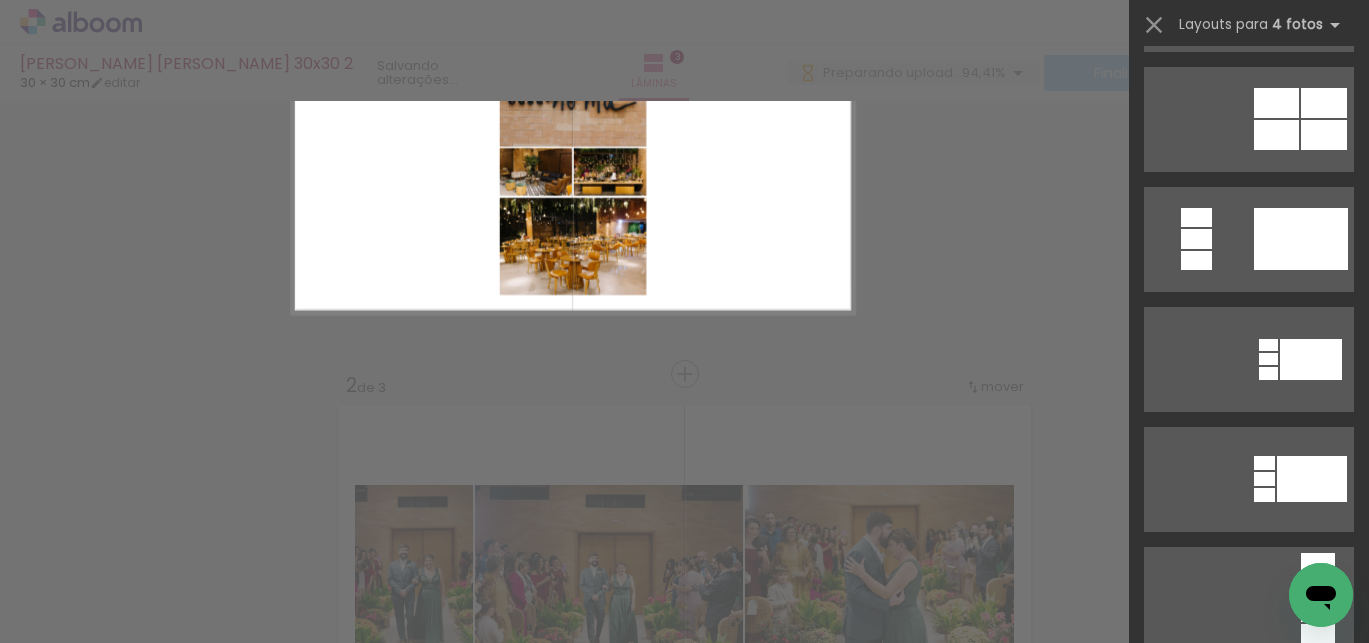 scroll, scrollTop: 0, scrollLeft: 0, axis: both 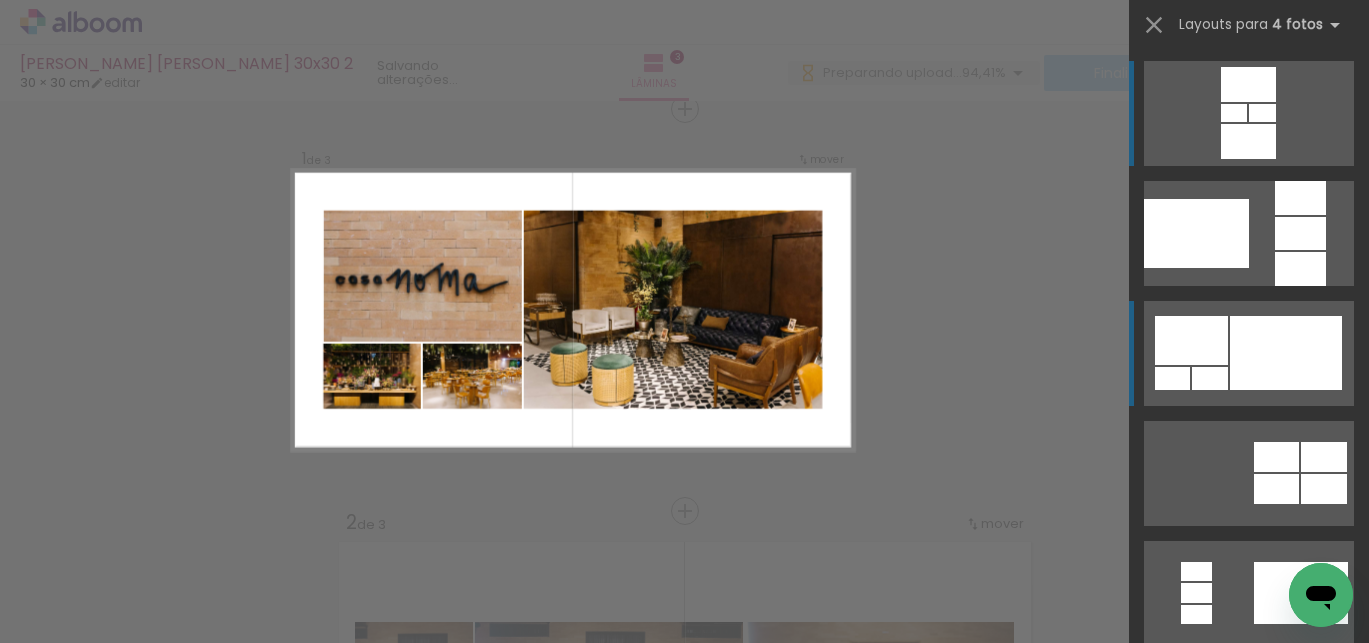 click at bounding box center [1286, 353] 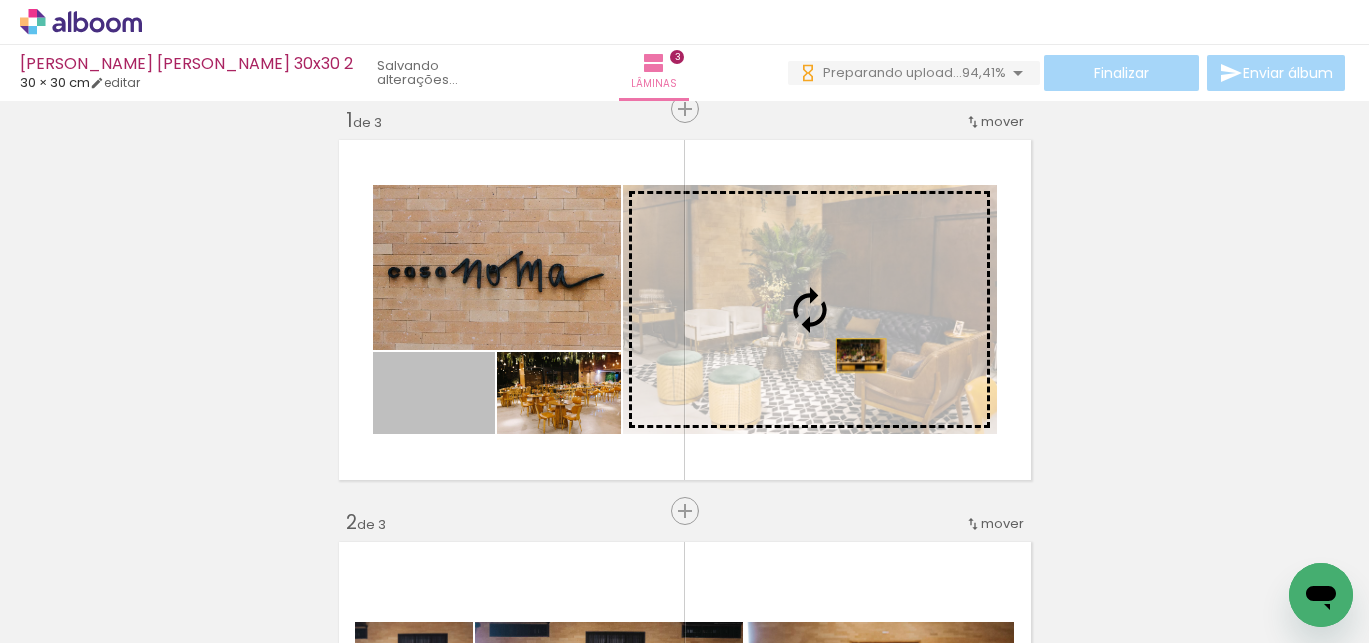 drag, startPoint x: 481, startPoint y: 399, endPoint x: 853, endPoint y: 355, distance: 374.5931 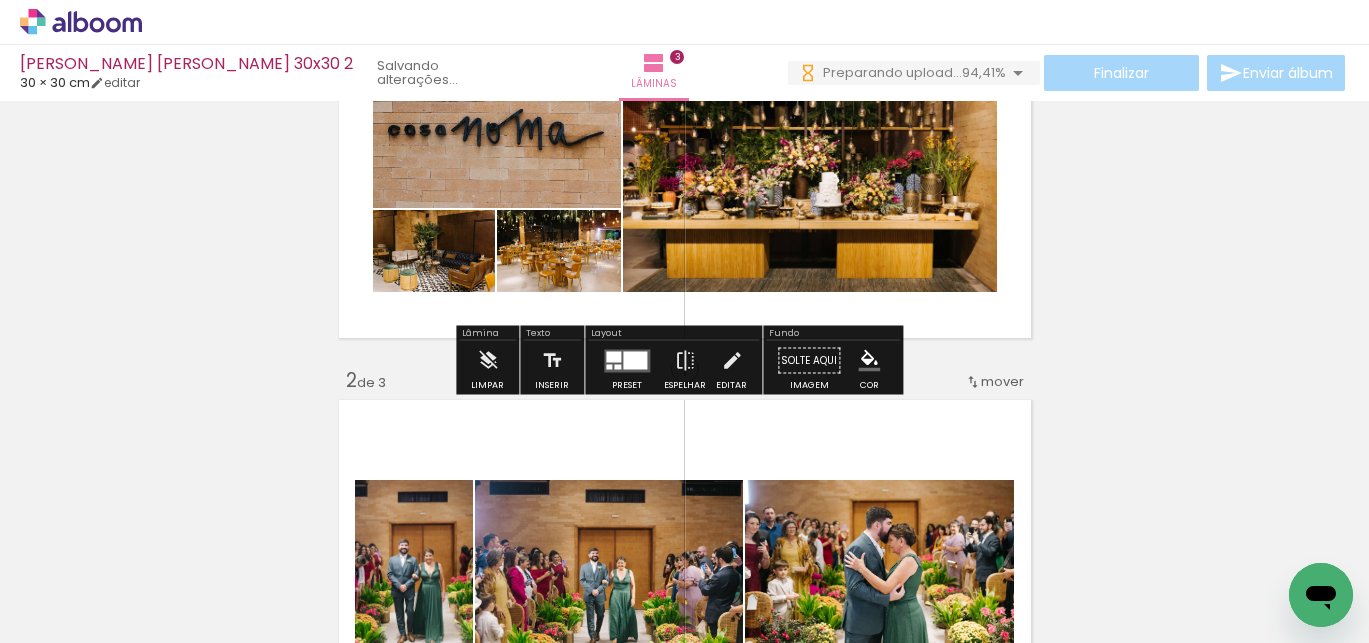 scroll, scrollTop: 403, scrollLeft: 0, axis: vertical 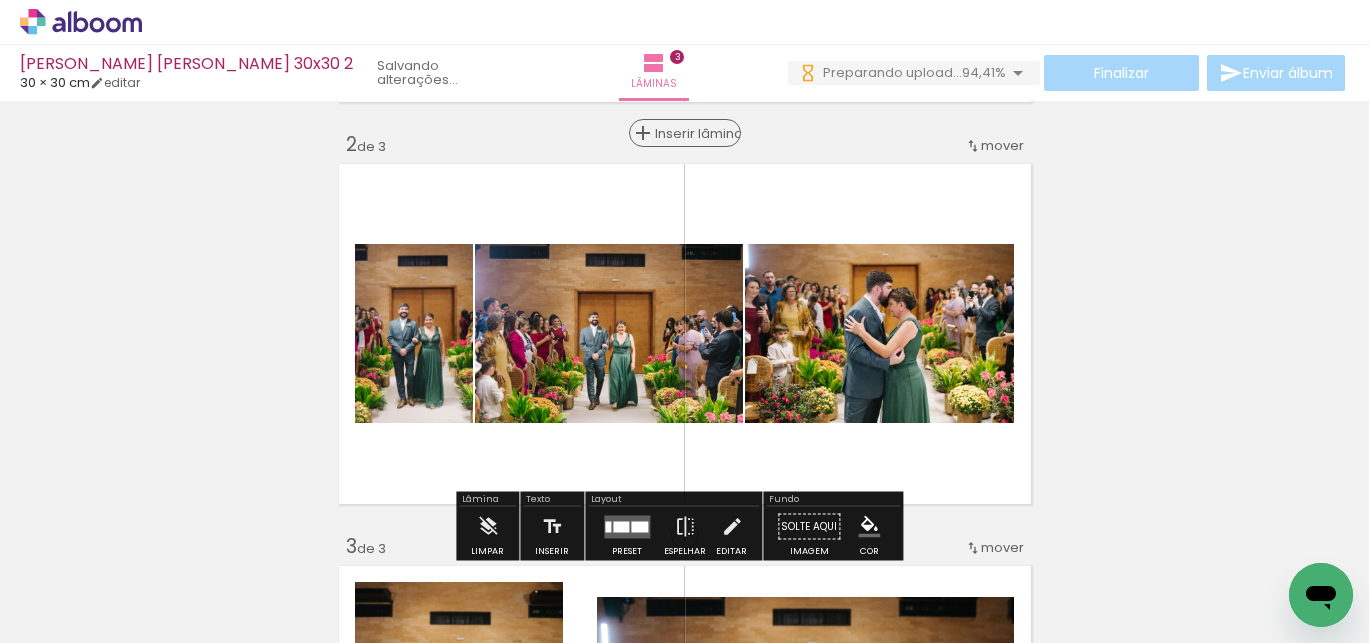 click on "Inserir lâmina" at bounding box center [694, 133] 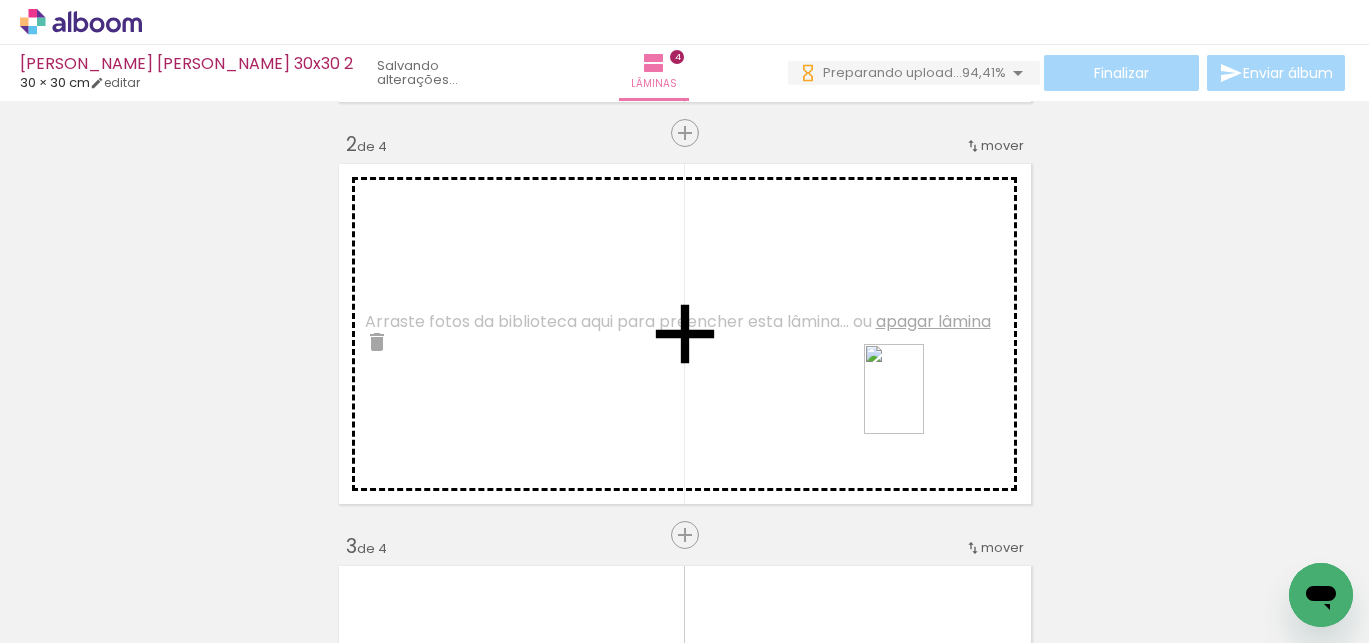 drag, startPoint x: 974, startPoint y: 562, endPoint x: 924, endPoint y: 404, distance: 165.72266 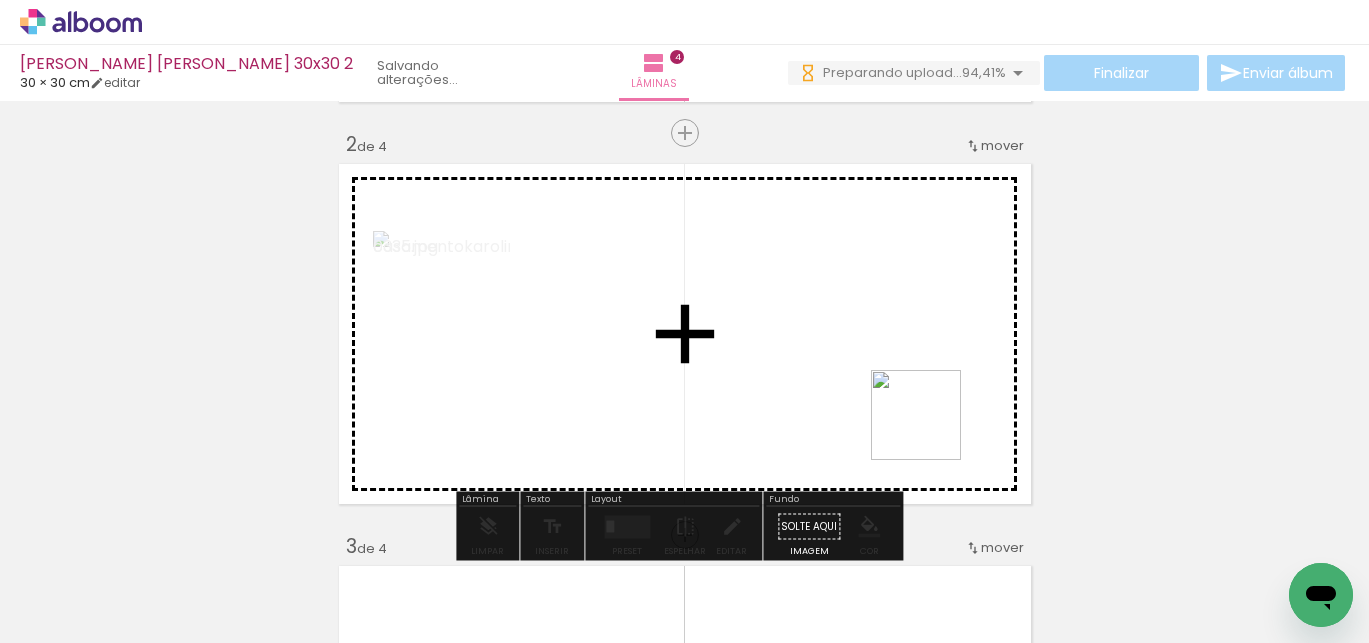 drag, startPoint x: 1073, startPoint y: 576, endPoint x: 924, endPoint y: 426, distance: 211.42612 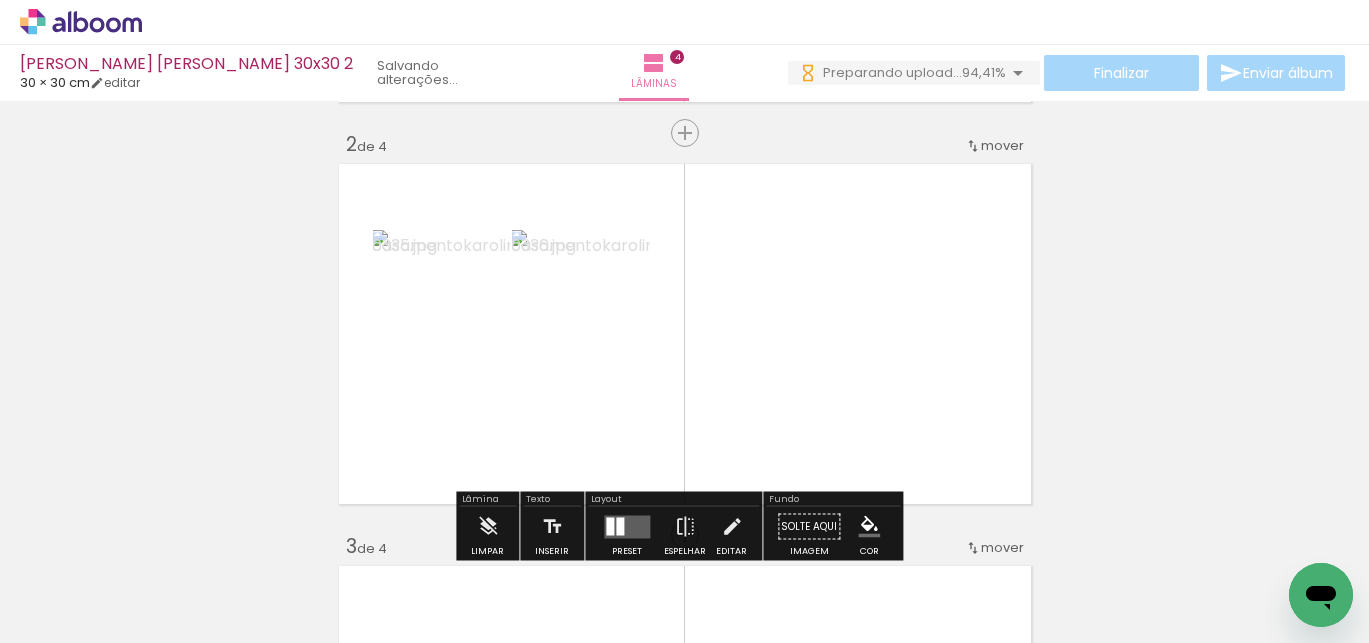 drag, startPoint x: 1183, startPoint y: 577, endPoint x: 951, endPoint y: 415, distance: 282.9629 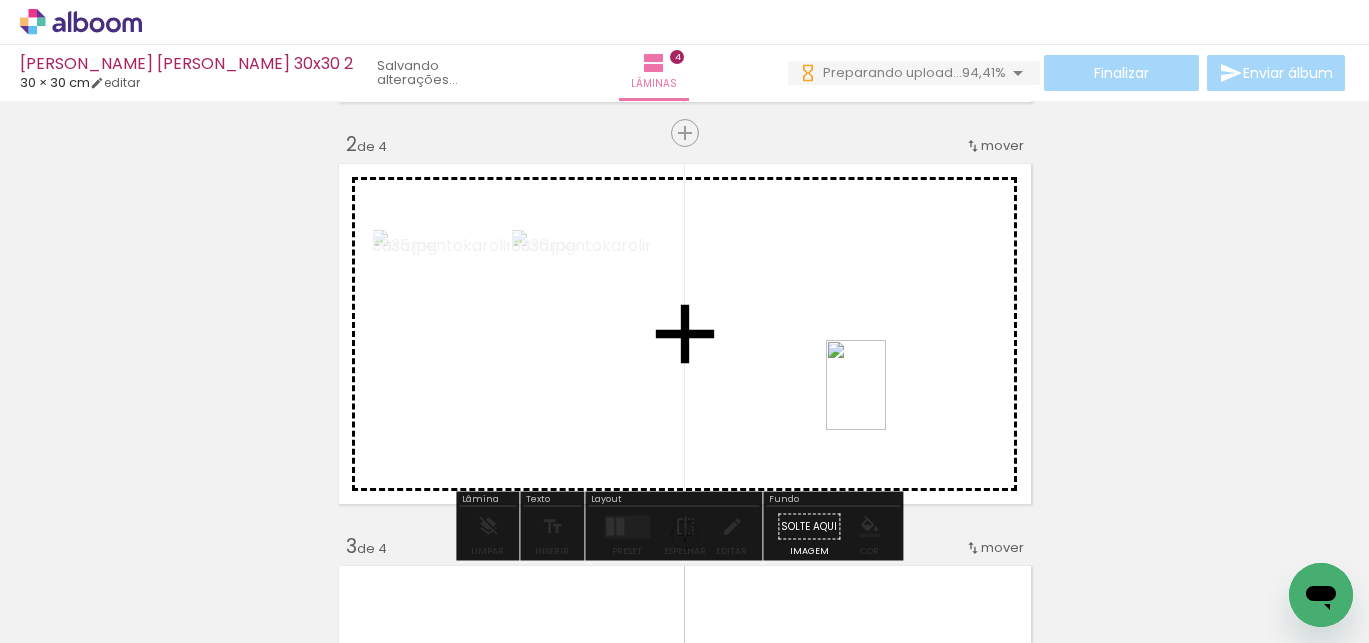 drag, startPoint x: 1163, startPoint y: 577, endPoint x: 886, endPoint y: 400, distance: 328.72177 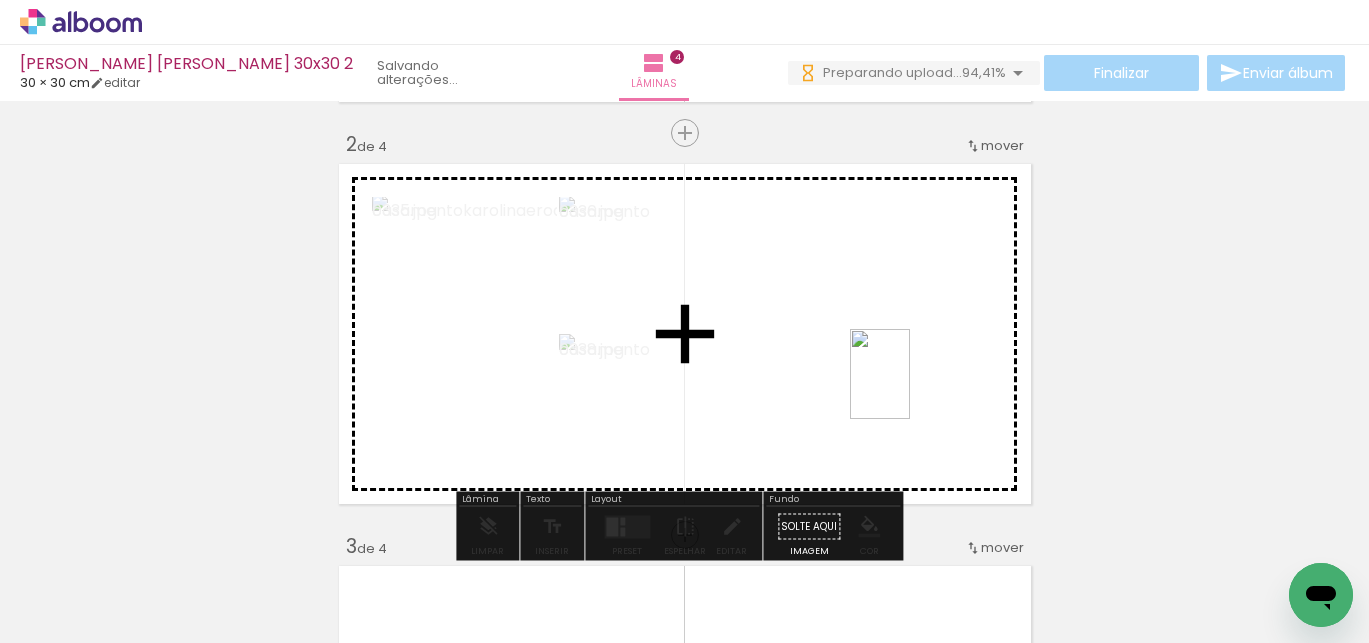 drag, startPoint x: 1283, startPoint y: 586, endPoint x: 910, endPoint y: 389, distance: 421.82697 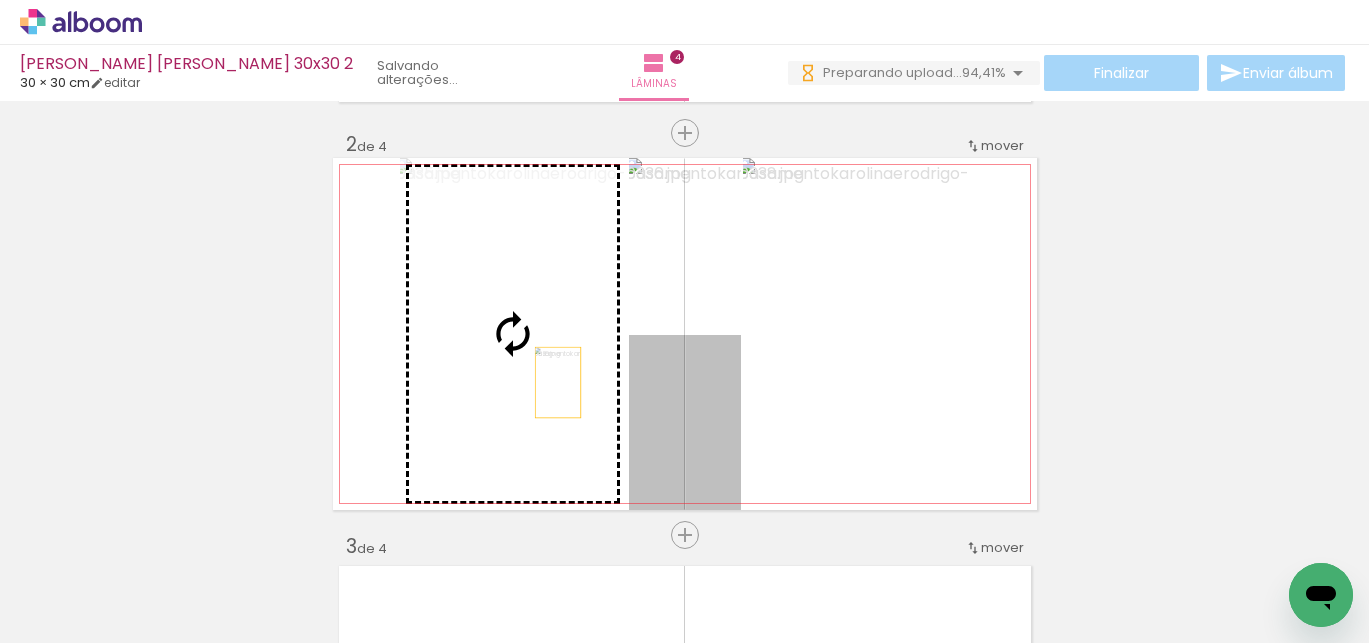 drag, startPoint x: 706, startPoint y: 417, endPoint x: 550, endPoint y: 382, distance: 159.87808 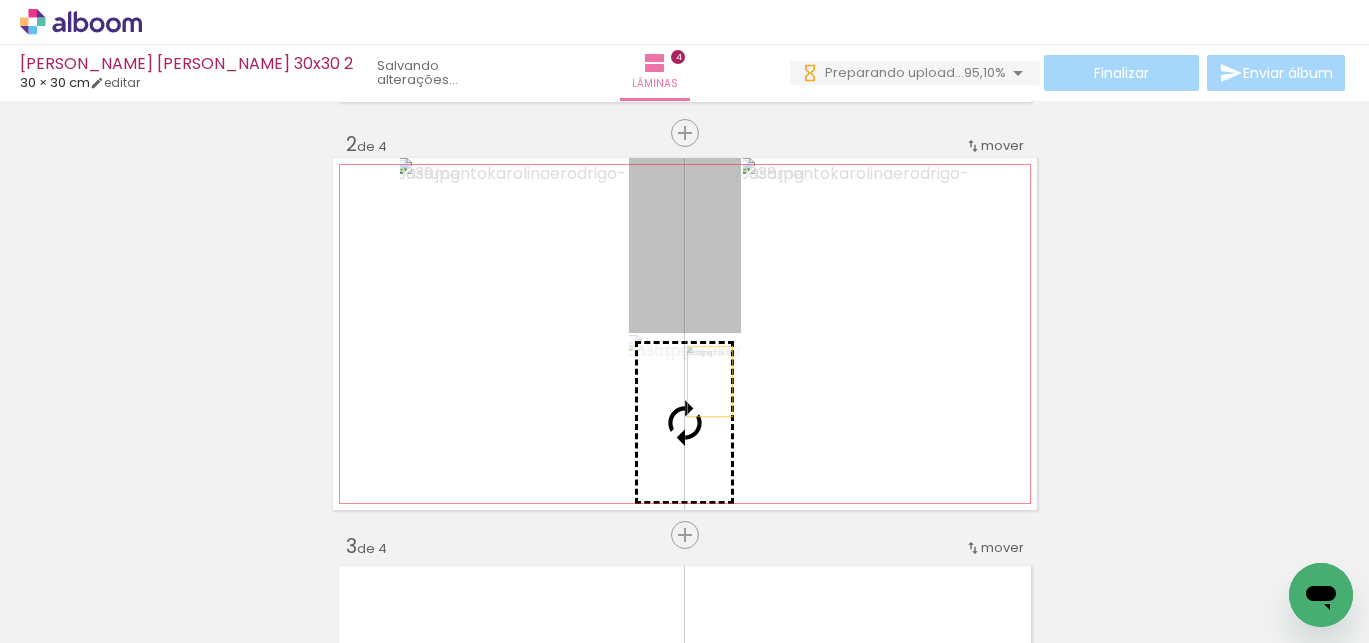 drag, startPoint x: 713, startPoint y: 307, endPoint x: 702, endPoint y: 382, distance: 75.802376 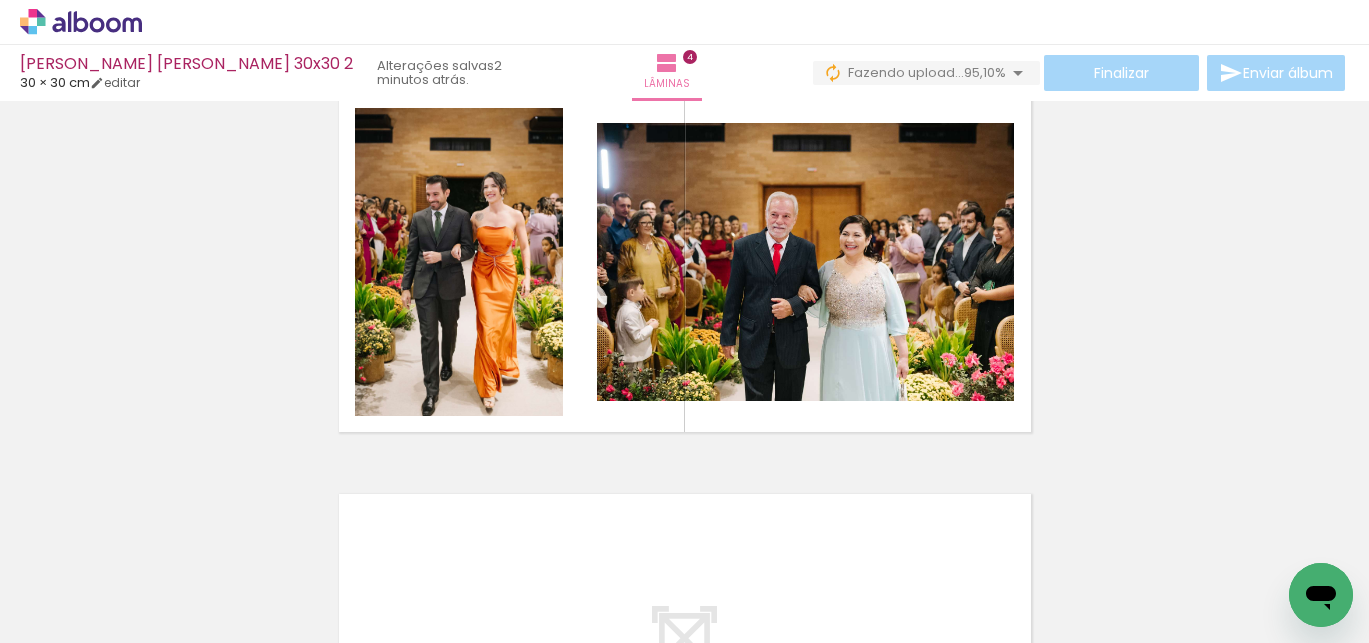 scroll, scrollTop: 1286, scrollLeft: 0, axis: vertical 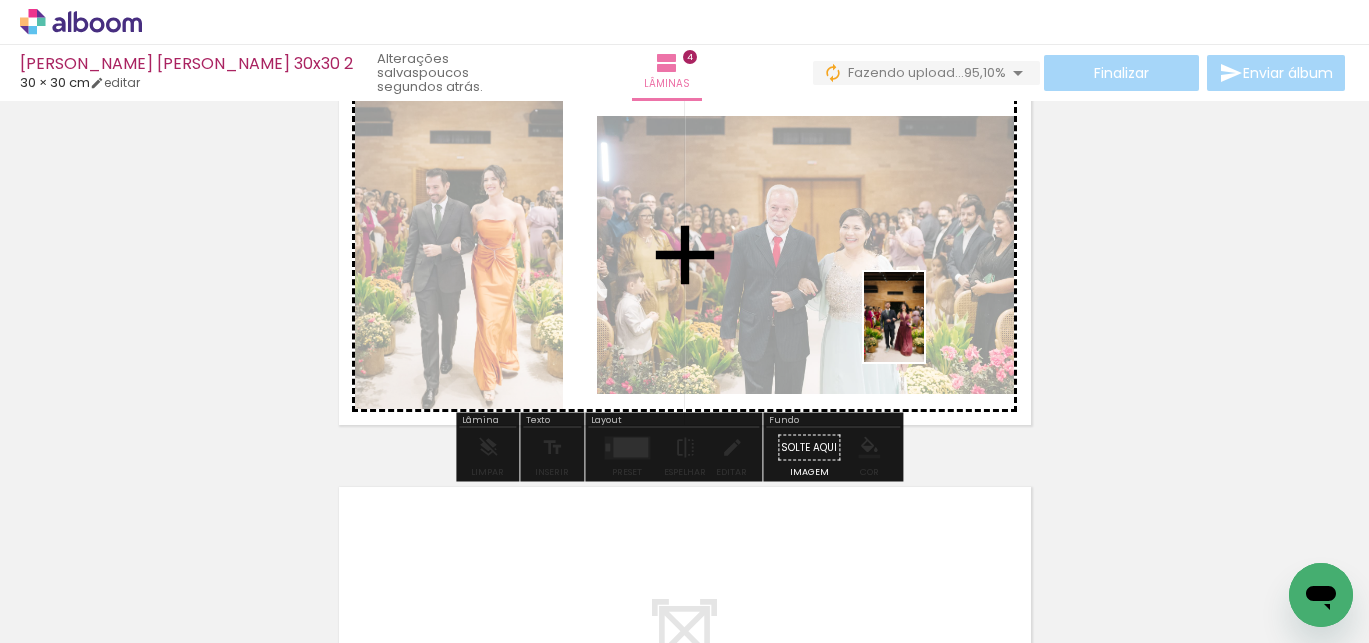 drag, startPoint x: 680, startPoint y: 571, endPoint x: 924, endPoint y: 332, distance: 341.55087 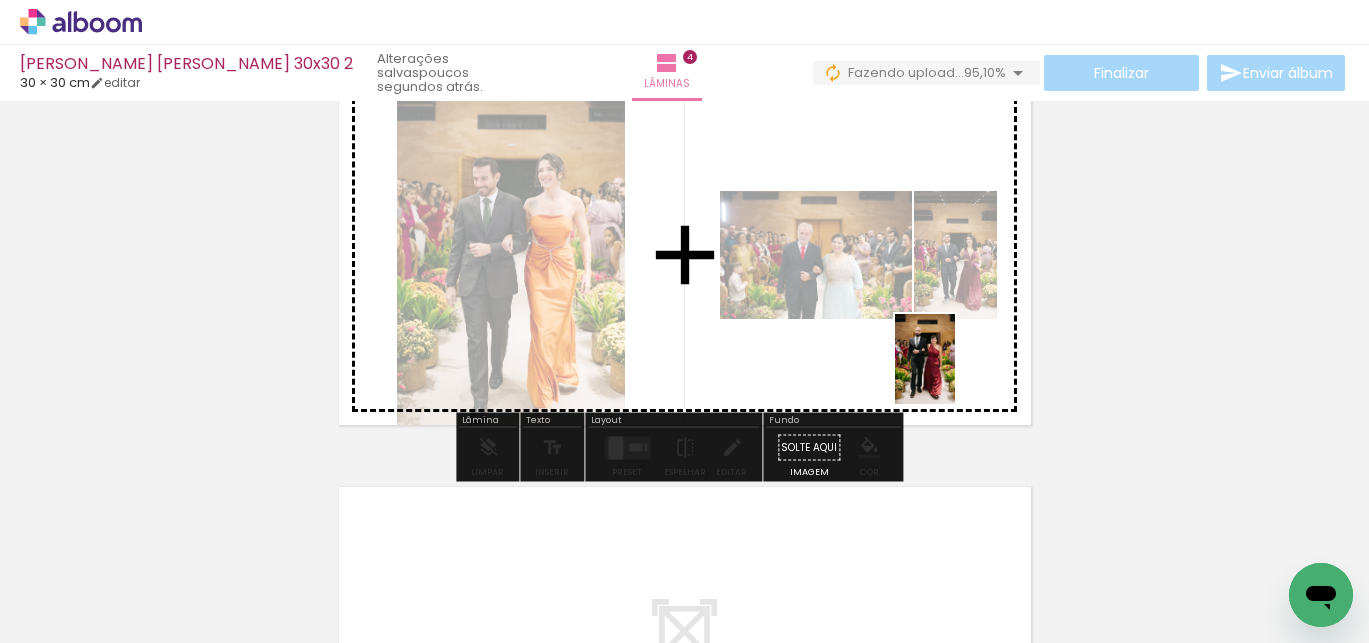 drag, startPoint x: 883, startPoint y: 561, endPoint x: 955, endPoint y: 374, distance: 200.38214 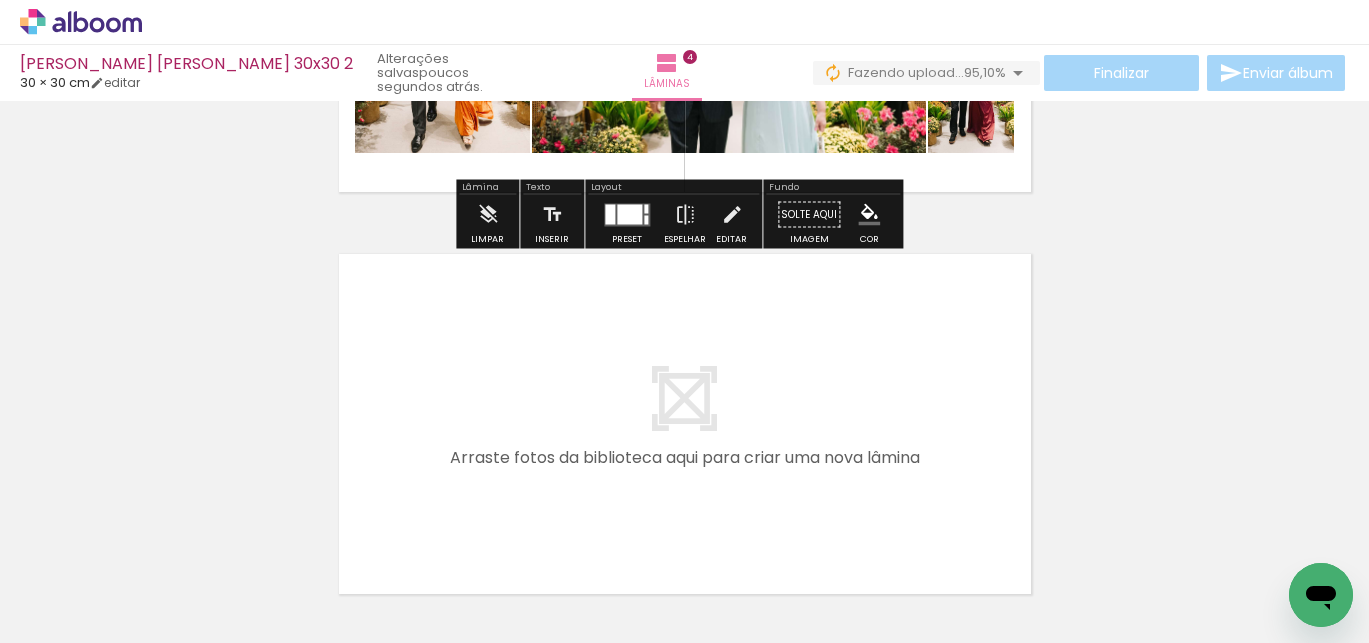 scroll, scrollTop: 1545, scrollLeft: 0, axis: vertical 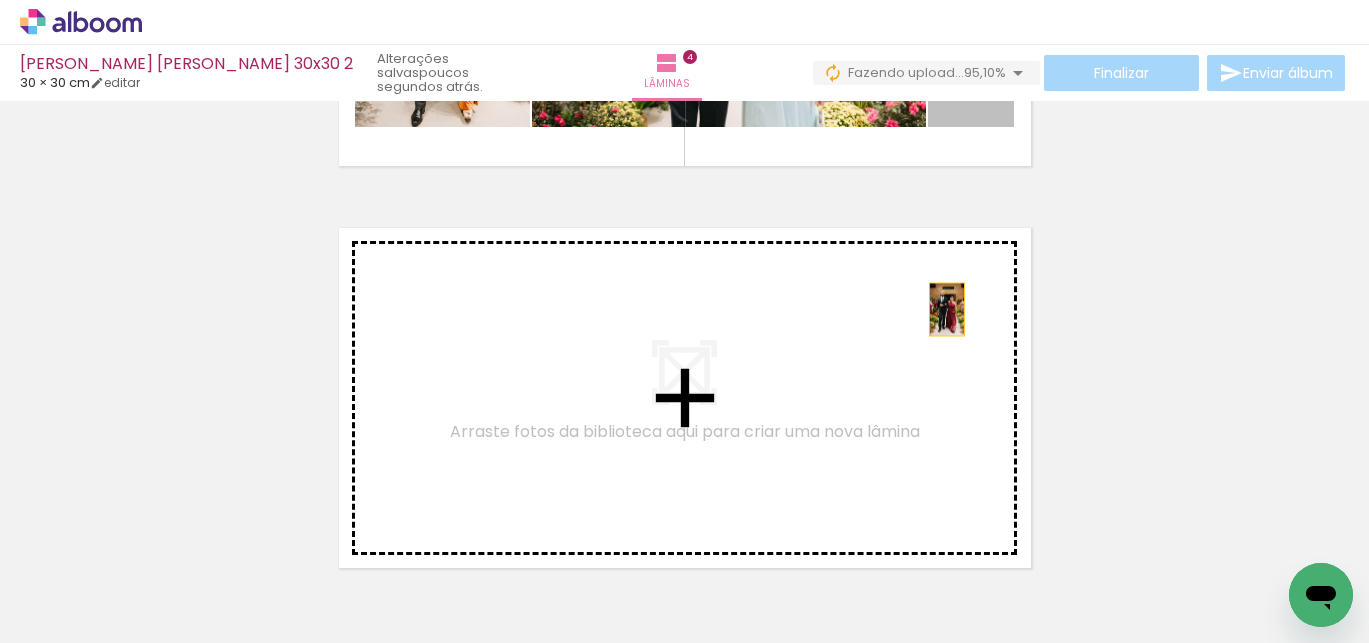 drag, startPoint x: 965, startPoint y: 114, endPoint x: 1092, endPoint y: 350, distance: 268.00186 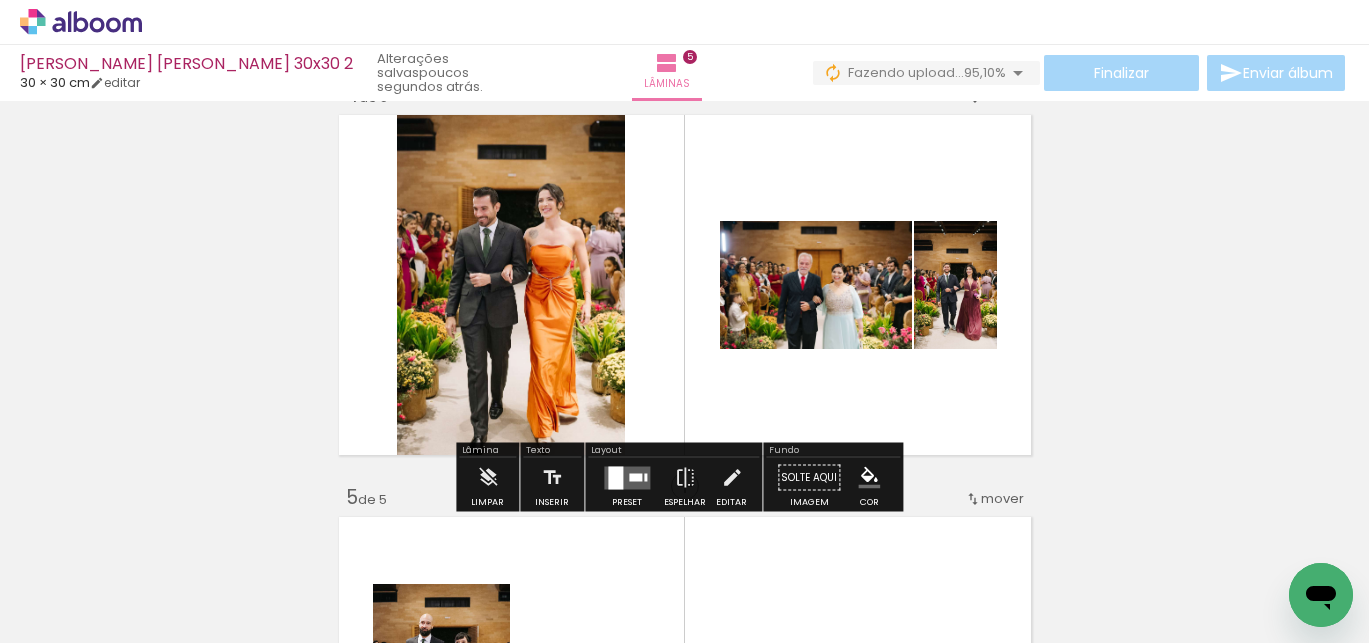 scroll, scrollTop: 1255, scrollLeft: 0, axis: vertical 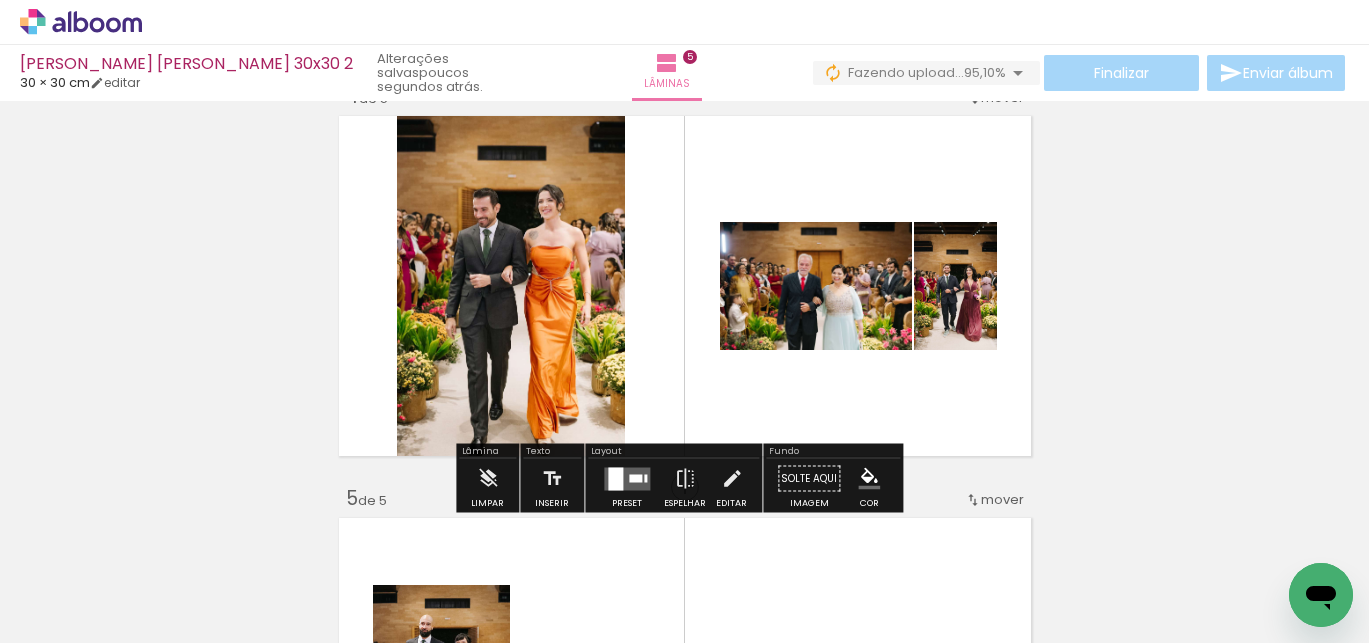 click at bounding box center (615, 478) 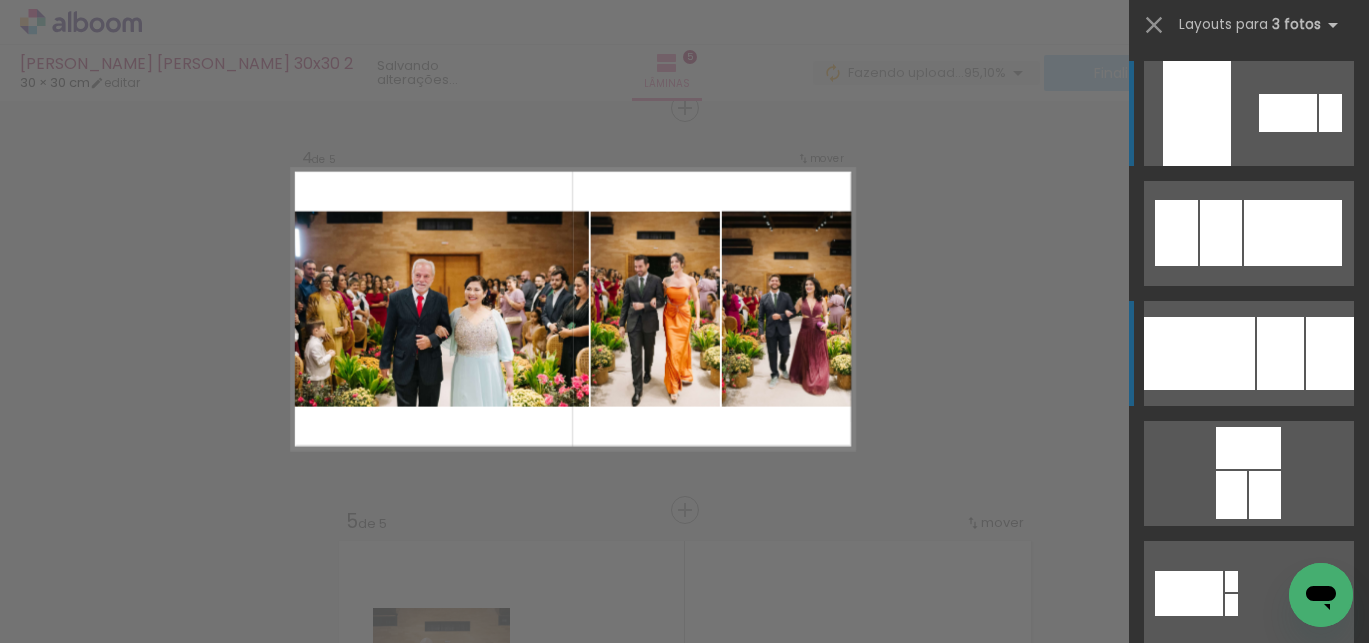 scroll, scrollTop: 1231, scrollLeft: 0, axis: vertical 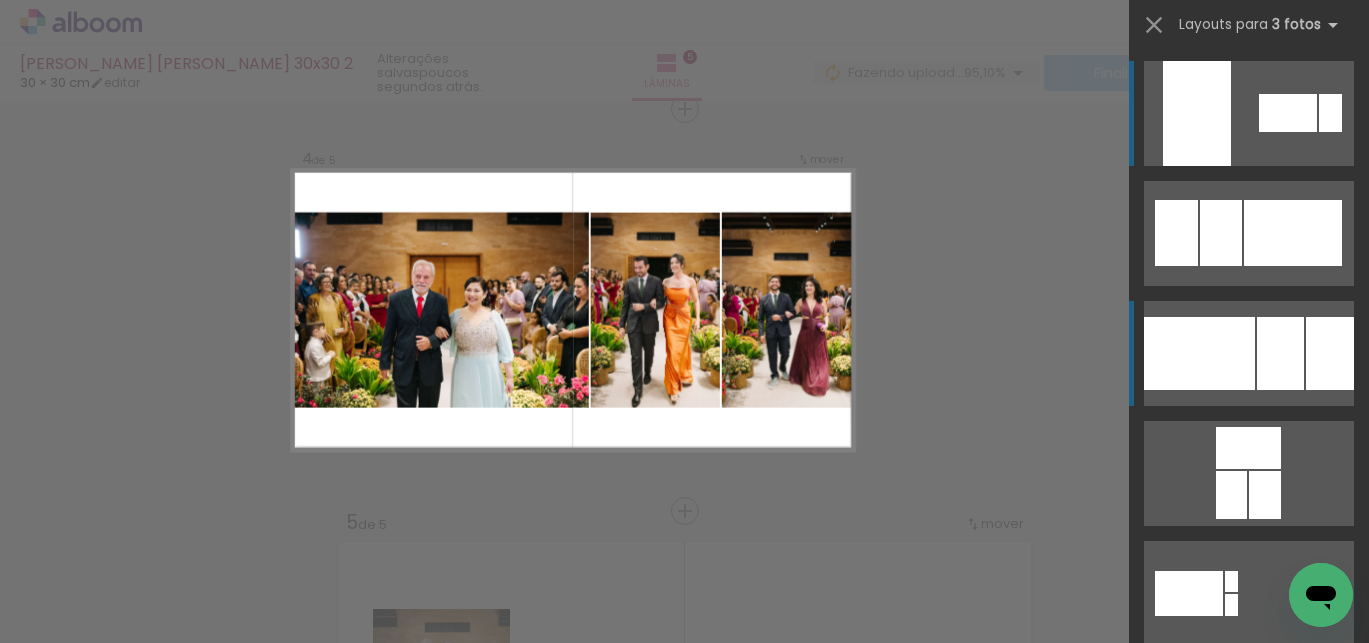 click at bounding box center (1199, 353) 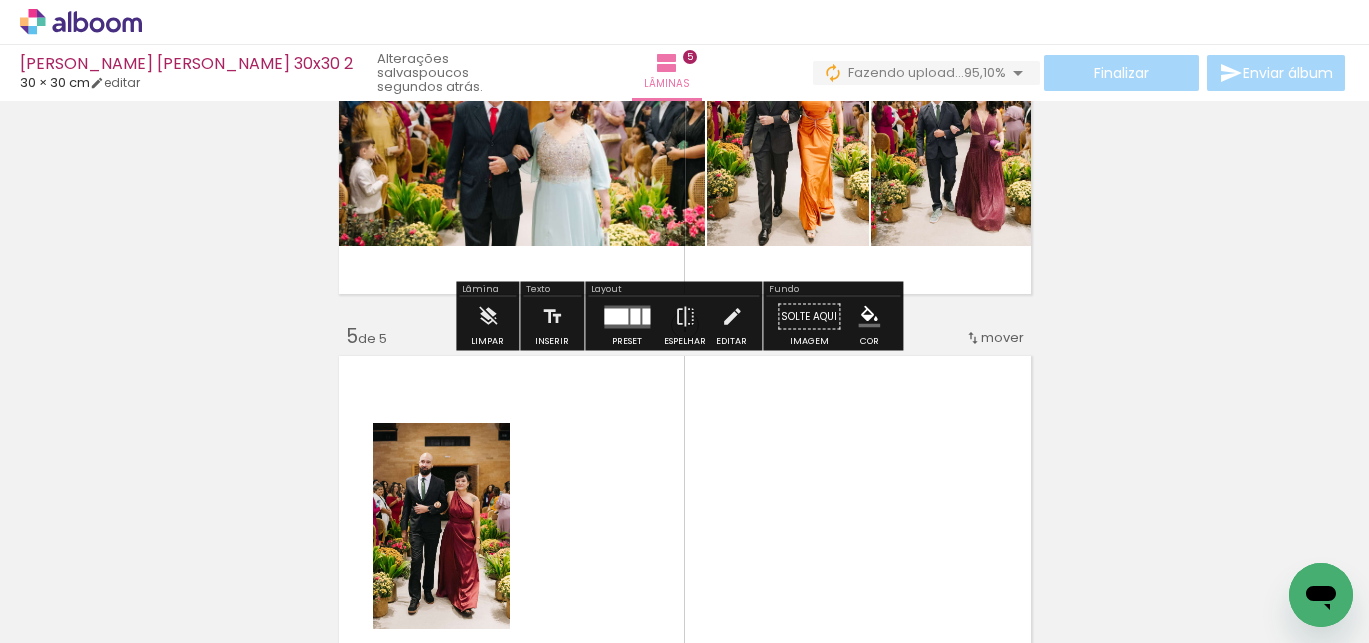scroll, scrollTop: 1427, scrollLeft: 0, axis: vertical 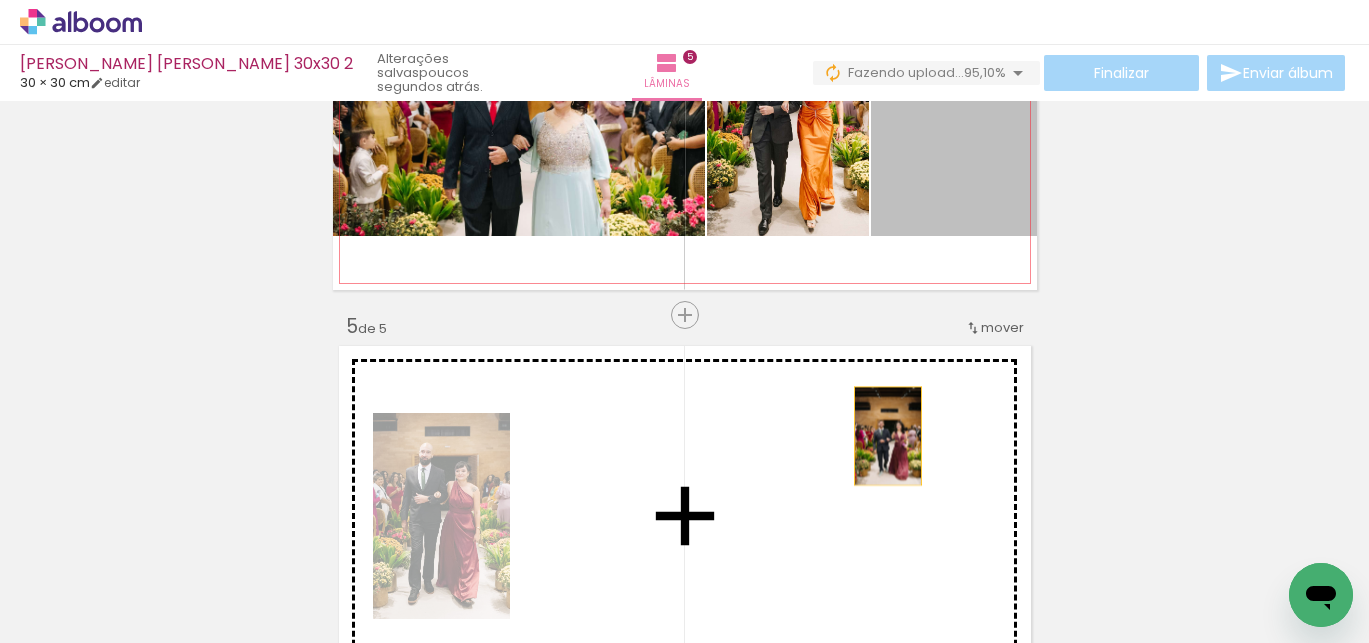 drag, startPoint x: 941, startPoint y: 191, endPoint x: 870, endPoint y: 453, distance: 271.4498 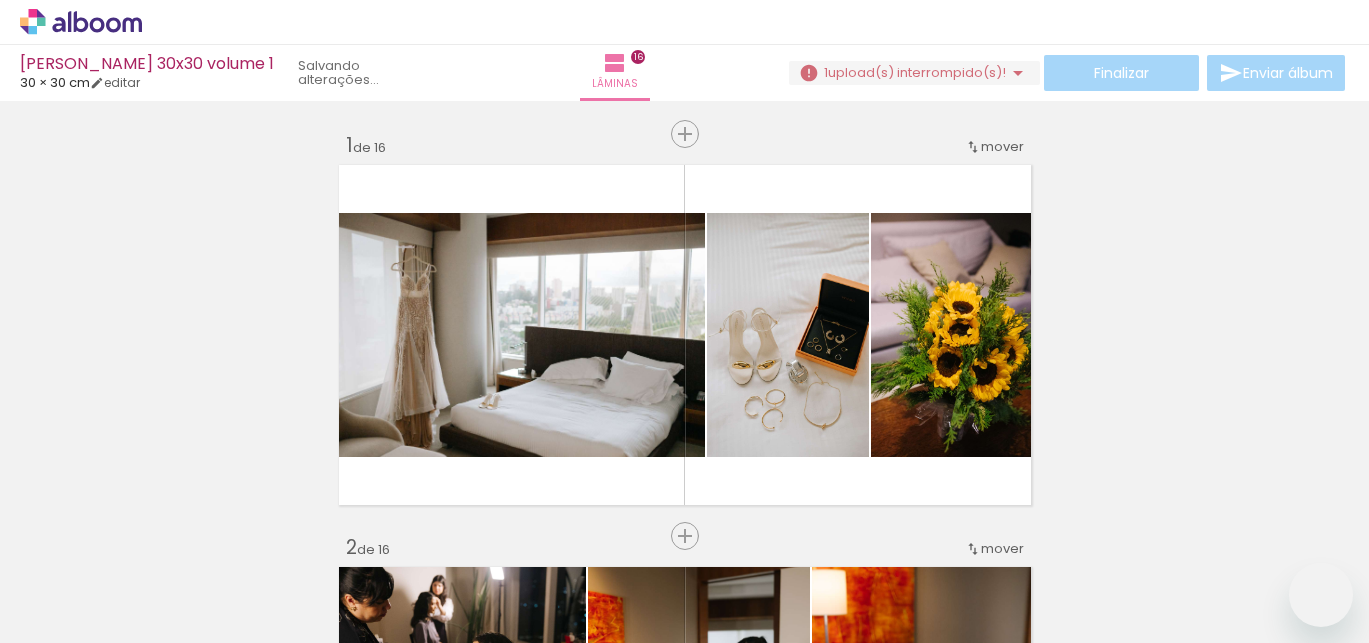 click at bounding box center [156, 535] 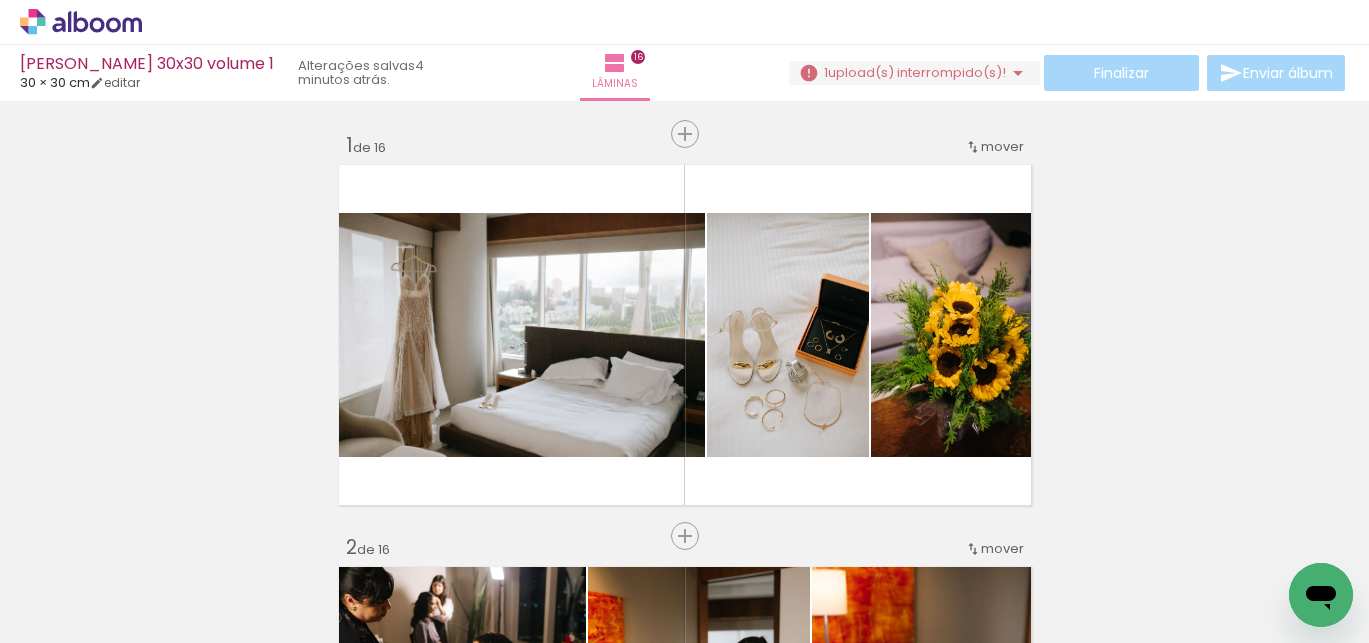 scroll, scrollTop: 5307, scrollLeft: 0, axis: vertical 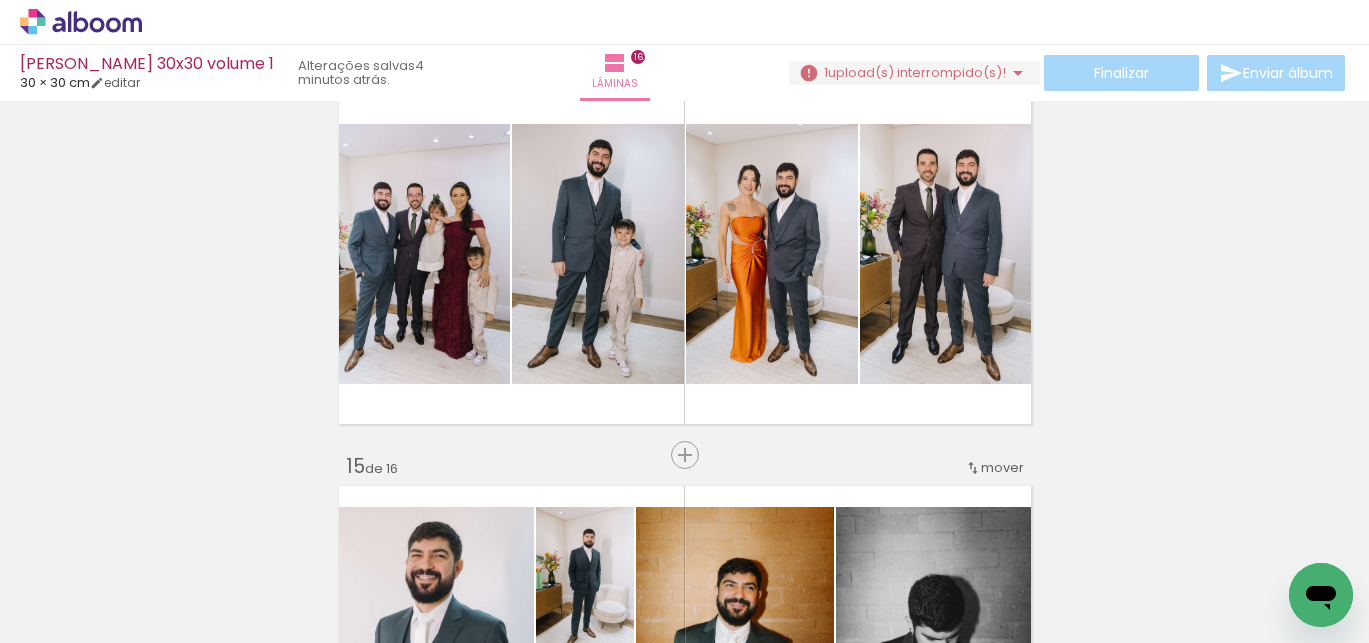 drag, startPoint x: 387, startPoint y: 538, endPoint x: 328, endPoint y: 541, distance: 59.07622 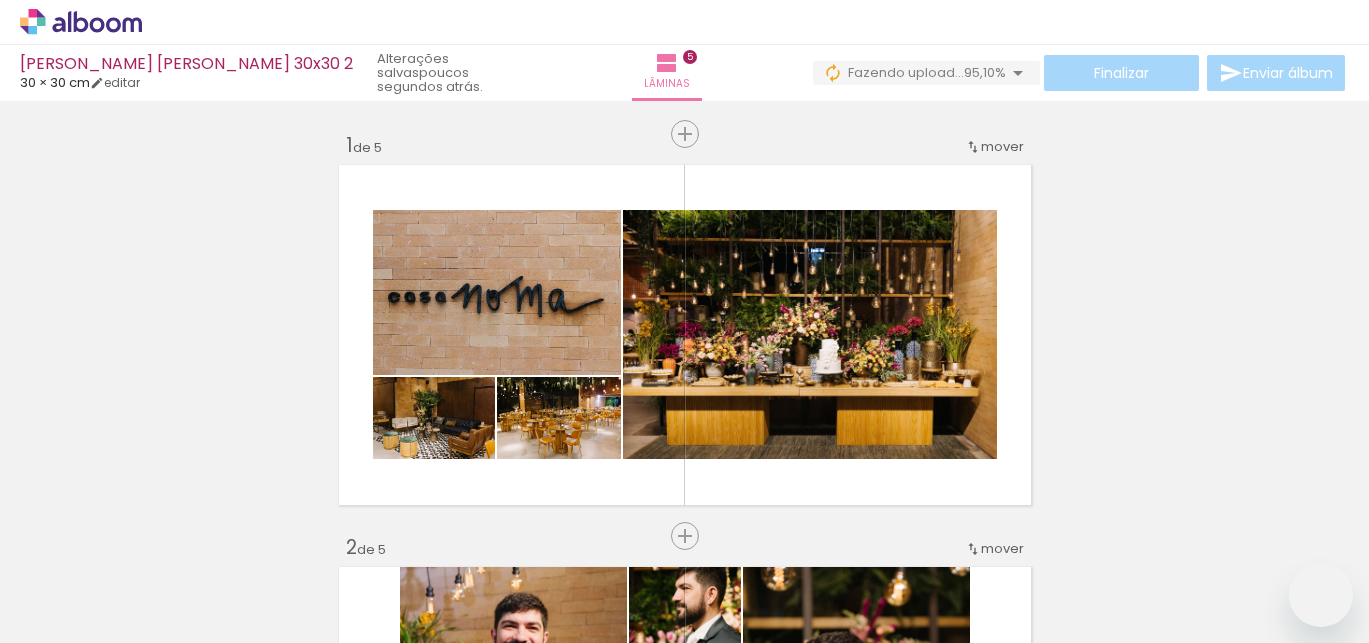 scroll, scrollTop: 0, scrollLeft: 0, axis: both 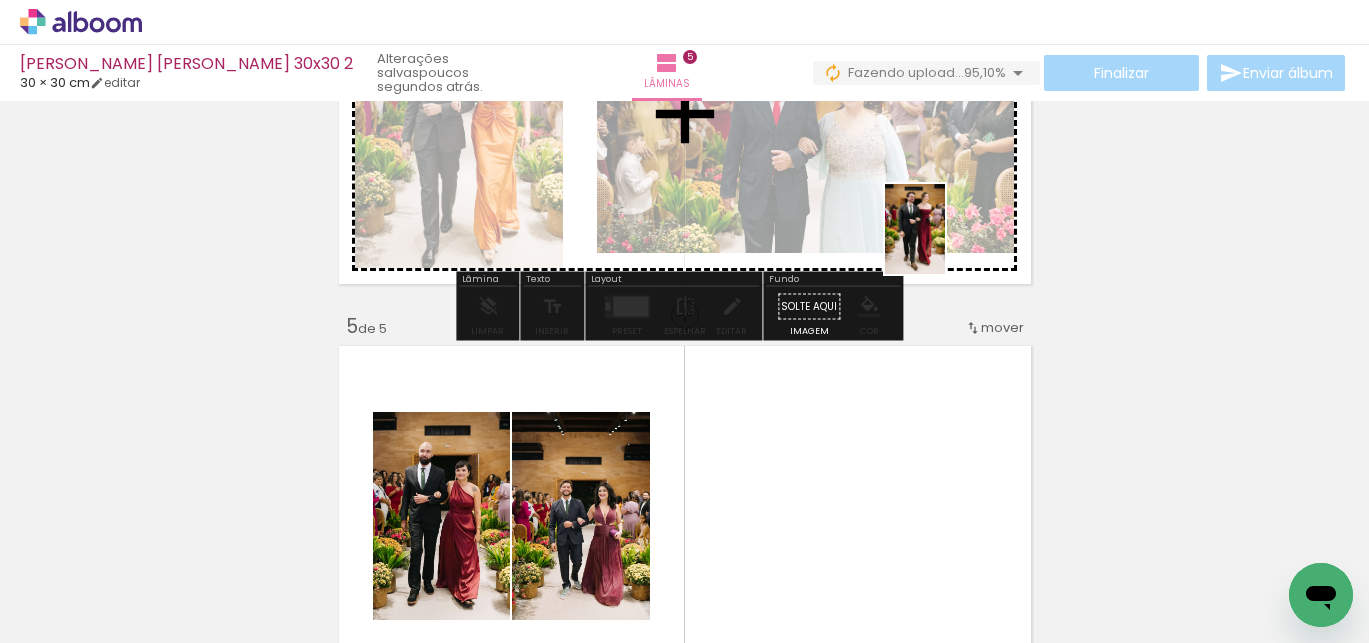 drag, startPoint x: 996, startPoint y: 584, endPoint x: 945, endPoint y: 244, distance: 343.8037 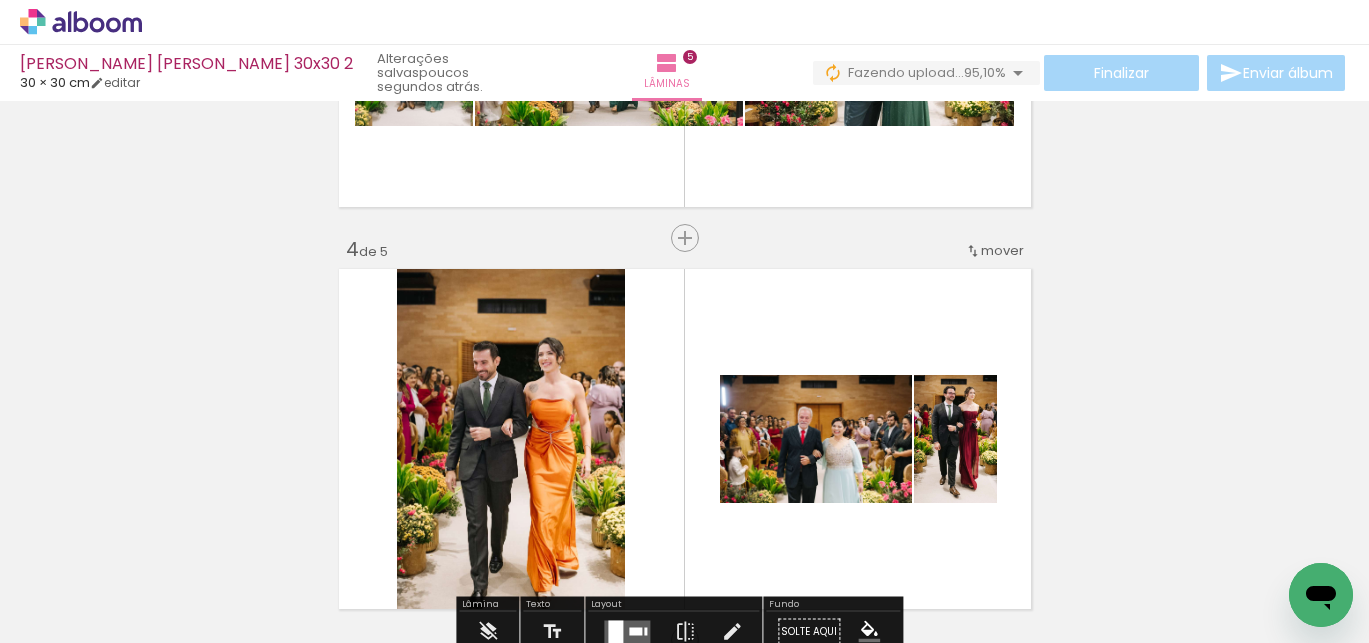 scroll, scrollTop: 1246, scrollLeft: 0, axis: vertical 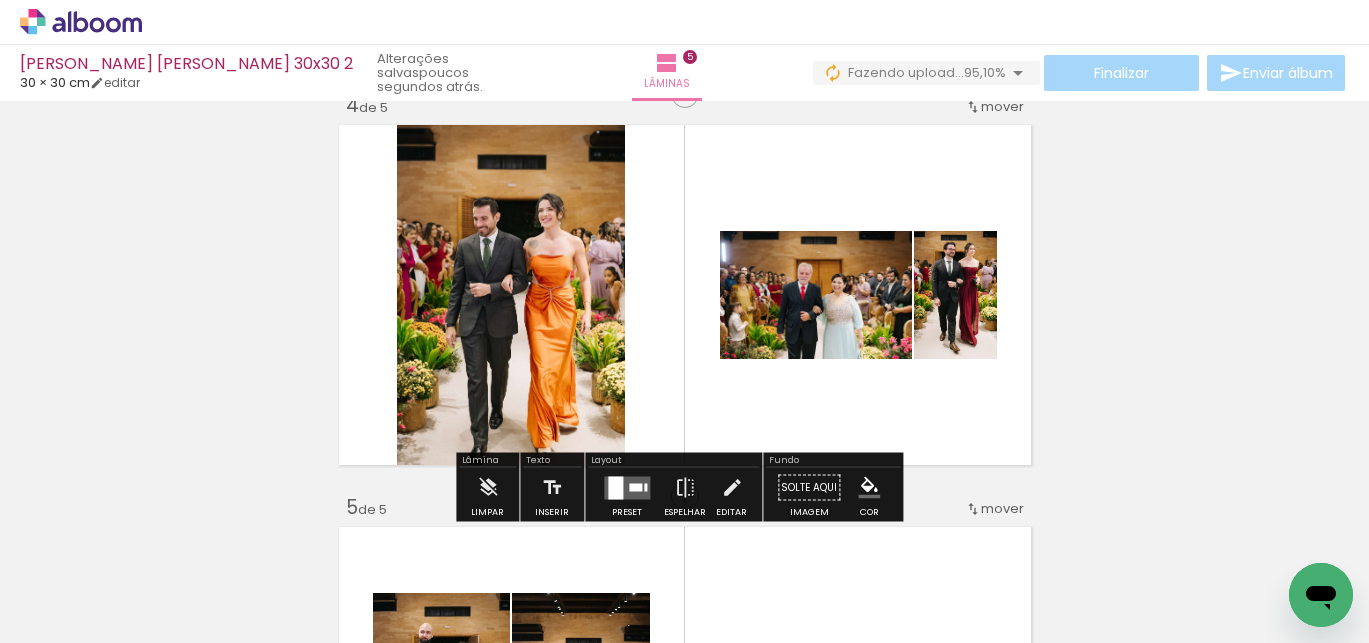 click at bounding box center (635, 487) 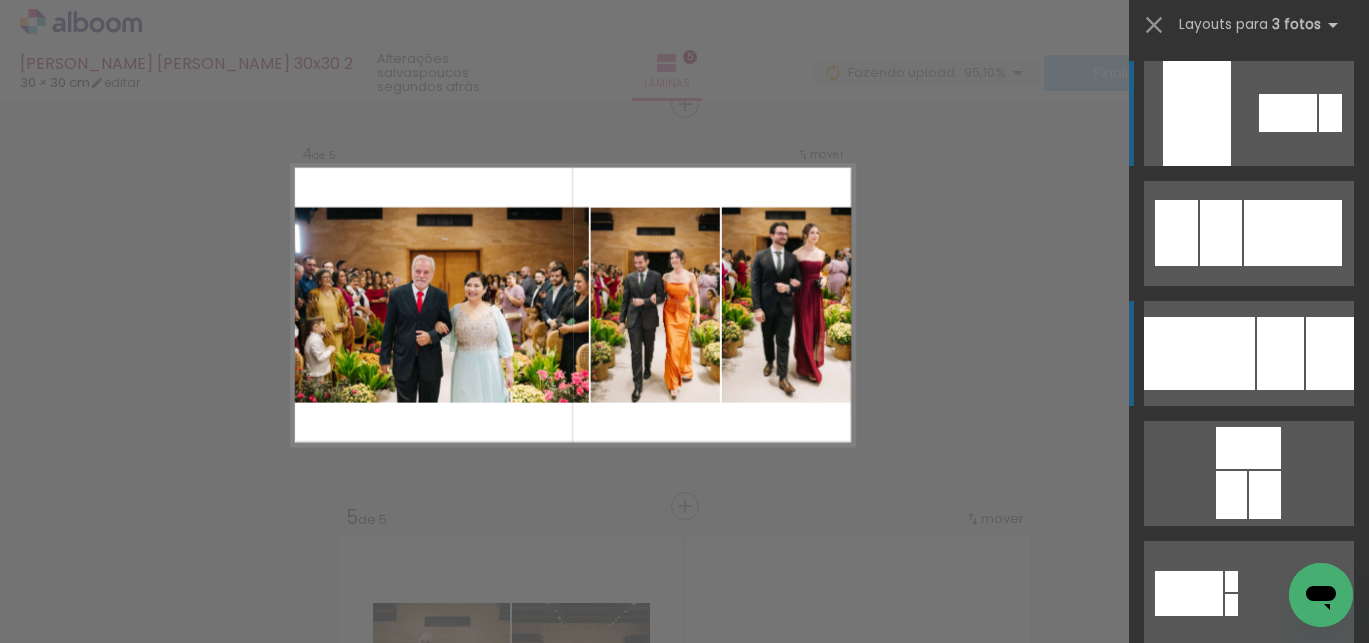 scroll, scrollTop: 1231, scrollLeft: 0, axis: vertical 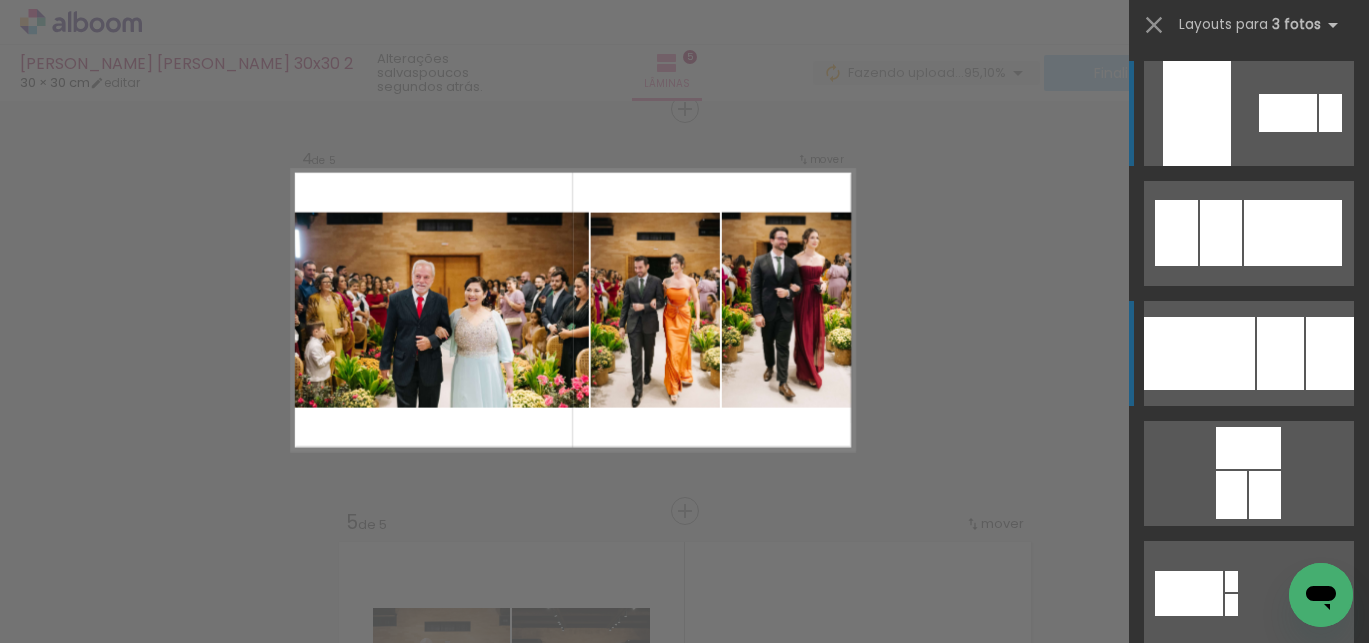 click at bounding box center (1288, 113) 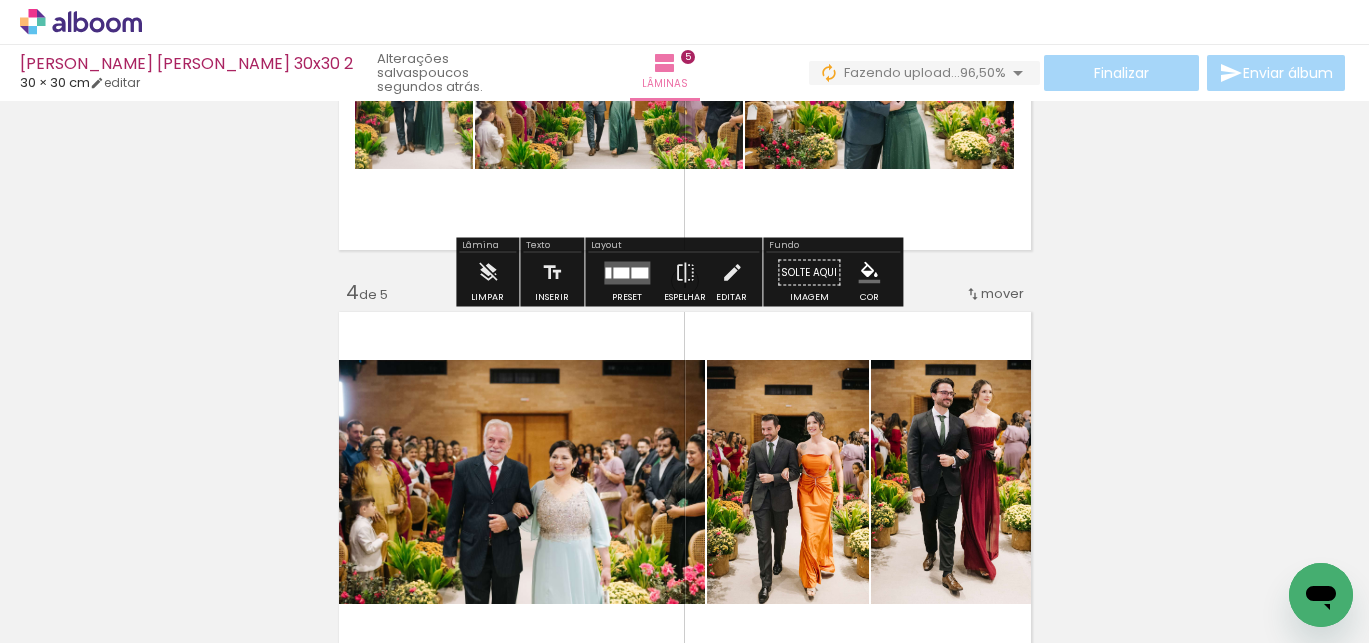 scroll, scrollTop: 1380, scrollLeft: 0, axis: vertical 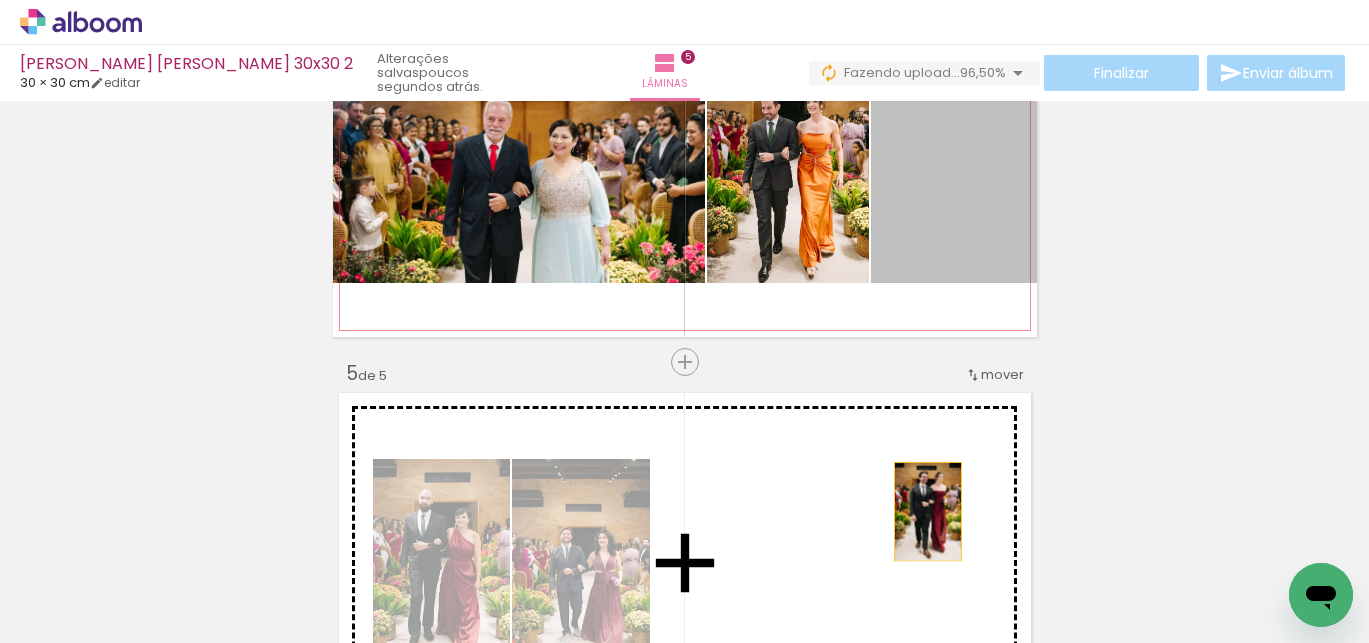 drag, startPoint x: 956, startPoint y: 216, endPoint x: 920, endPoint y: 511, distance: 297.1885 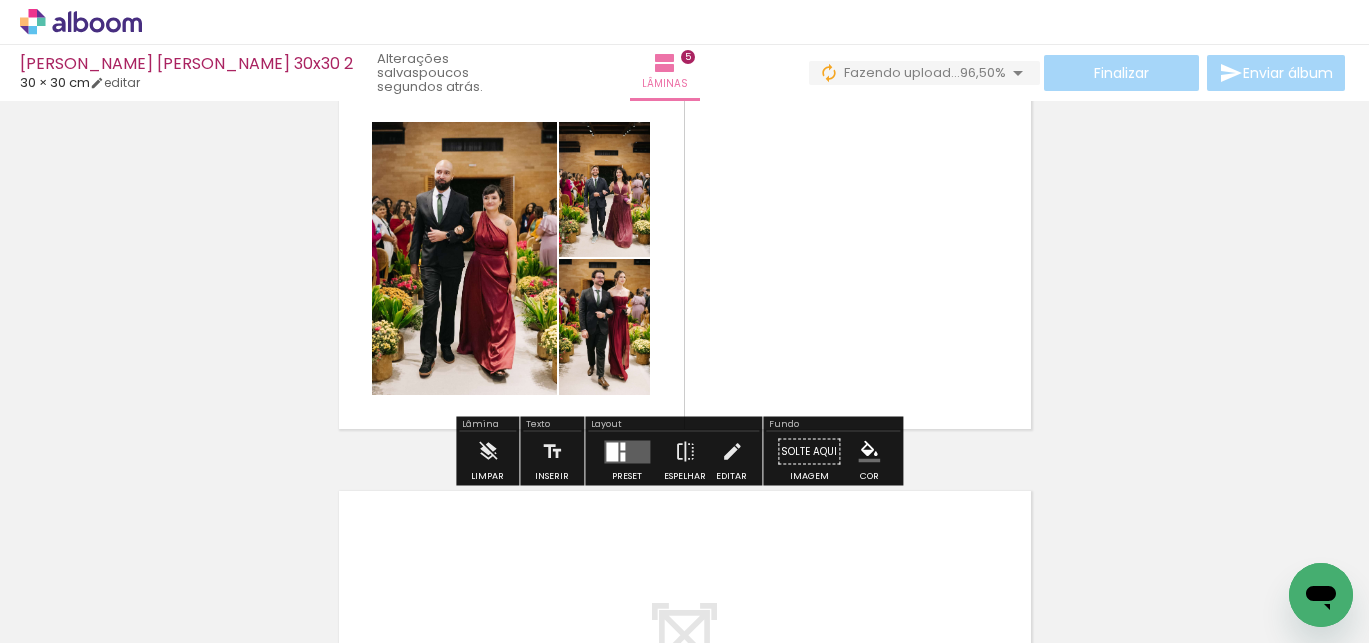 scroll, scrollTop: 1684, scrollLeft: 0, axis: vertical 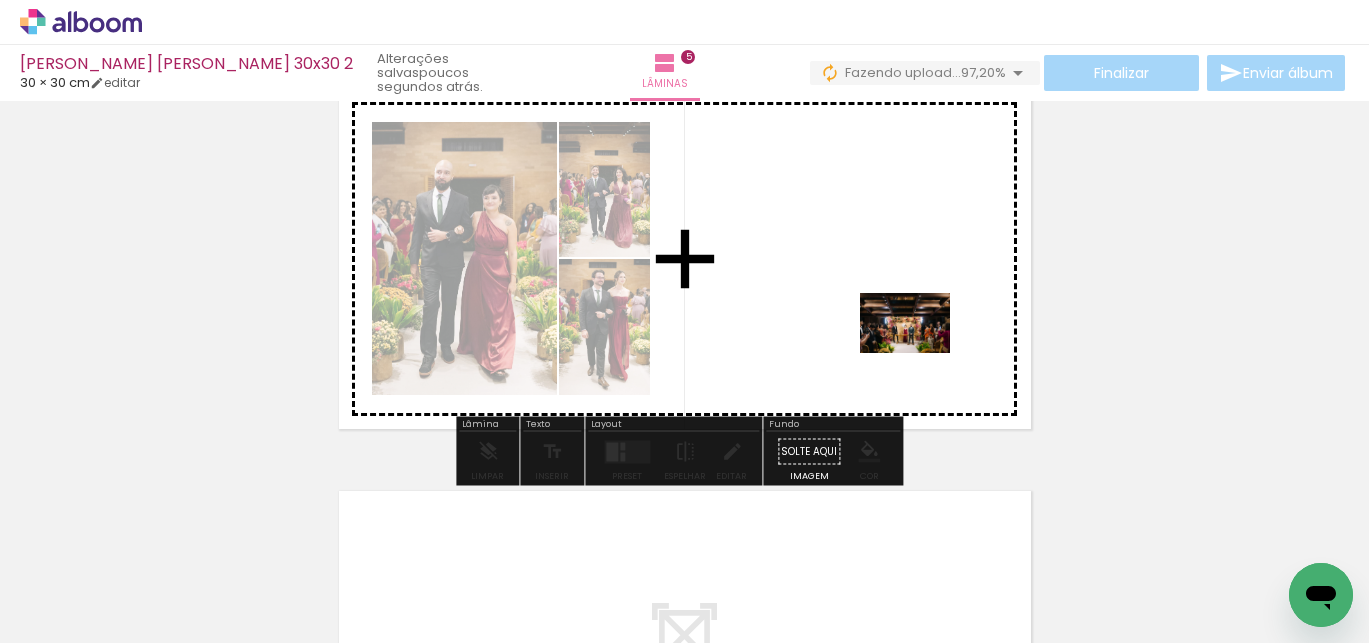drag, startPoint x: 1107, startPoint y: 586, endPoint x: 913, endPoint y: 345, distance: 309.38165 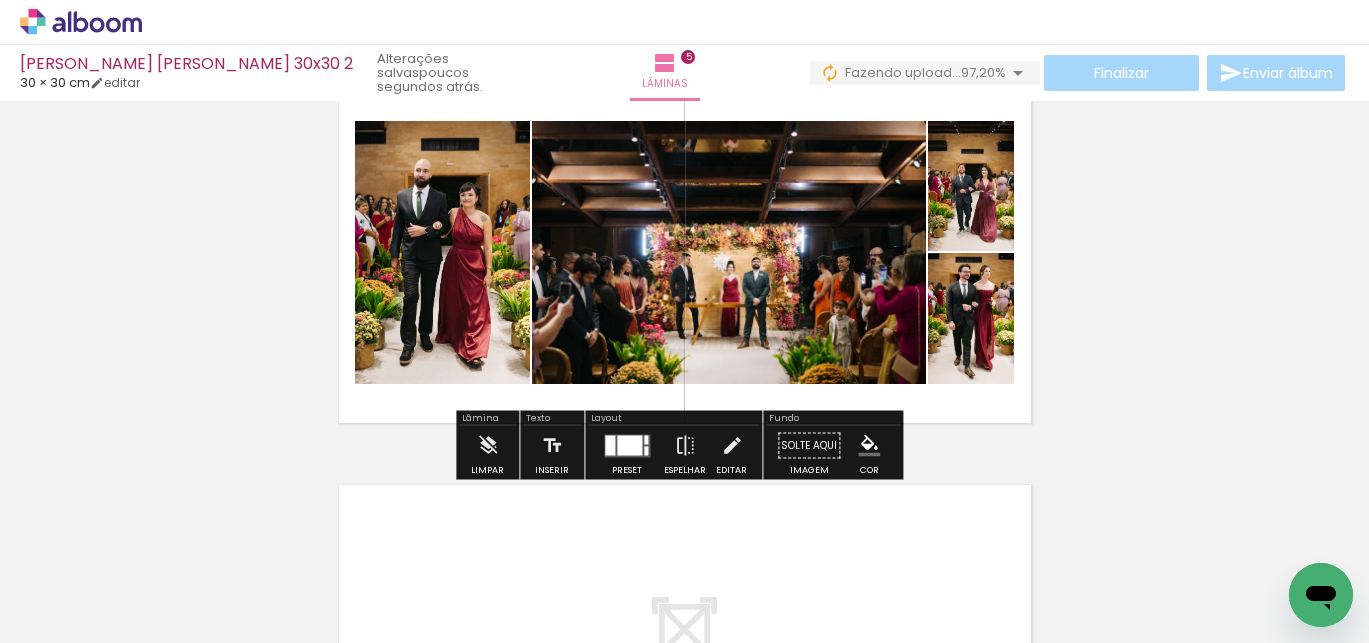 scroll, scrollTop: 1680, scrollLeft: 0, axis: vertical 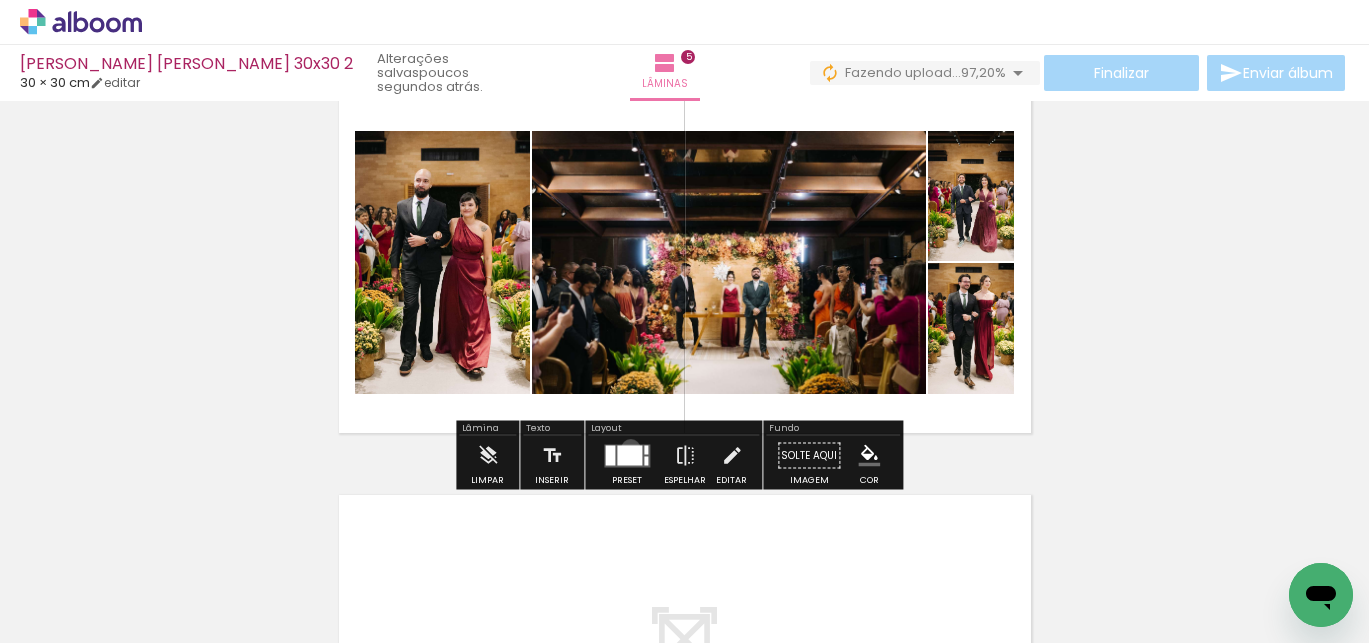 click at bounding box center [629, 455] 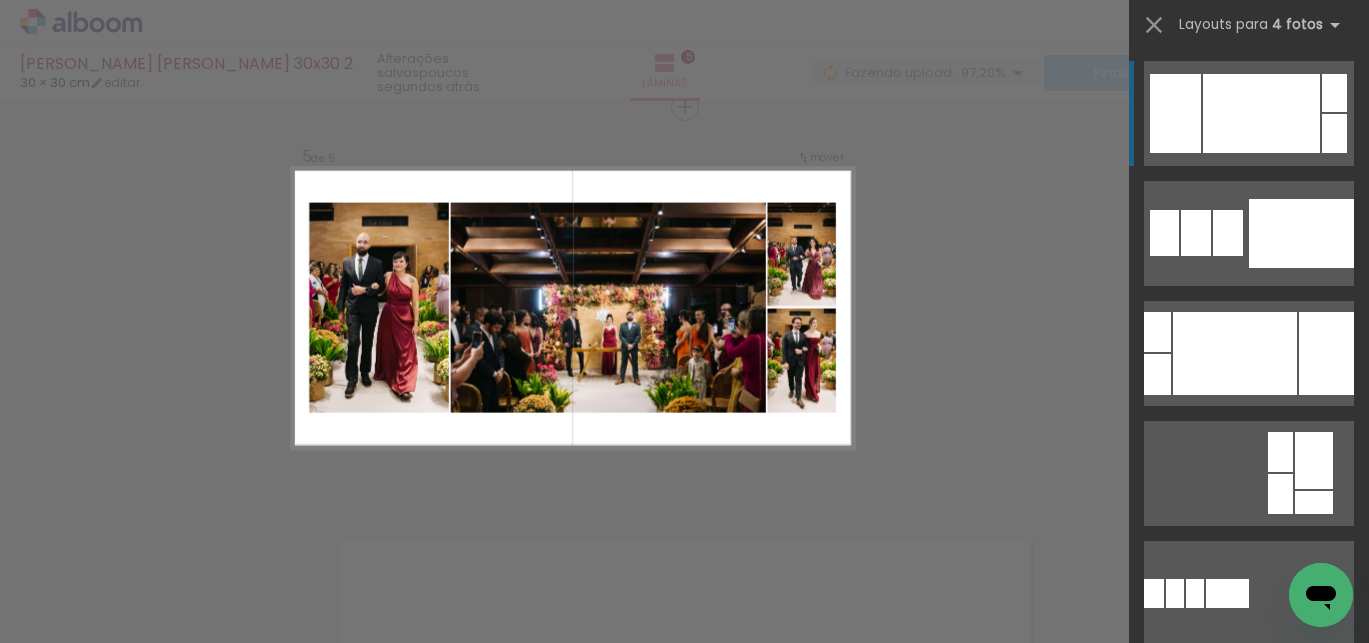 scroll, scrollTop: 1633, scrollLeft: 0, axis: vertical 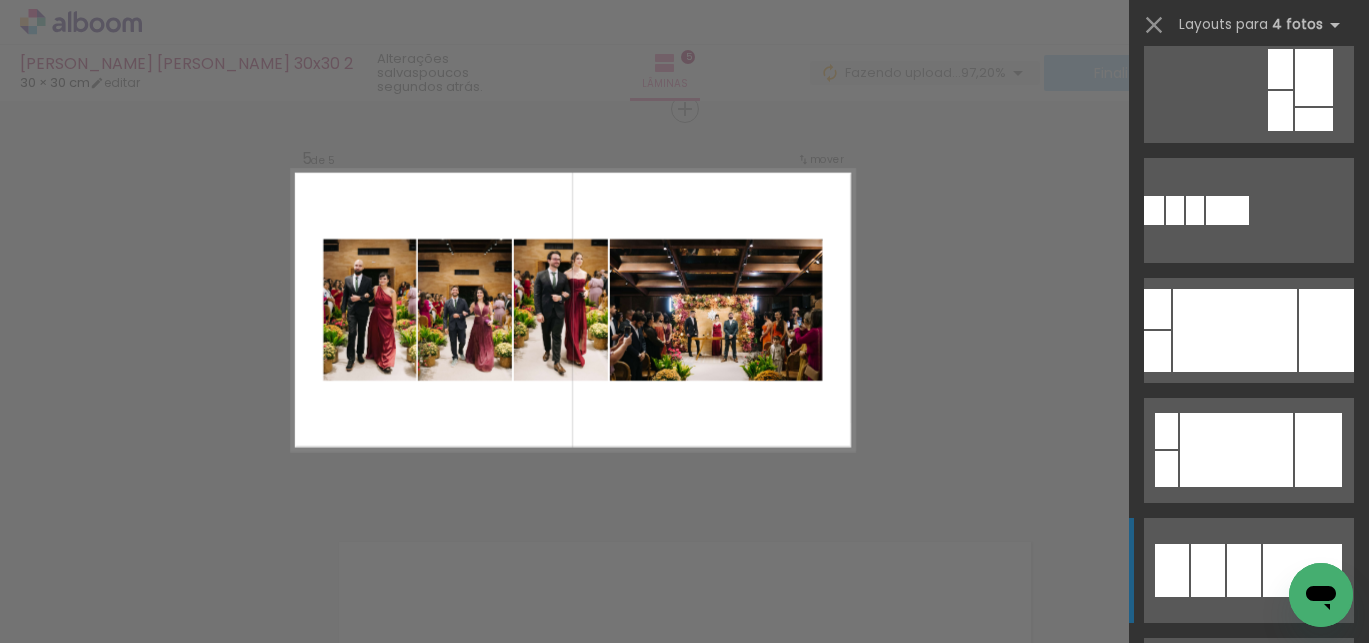 click at bounding box center [1249, -270] 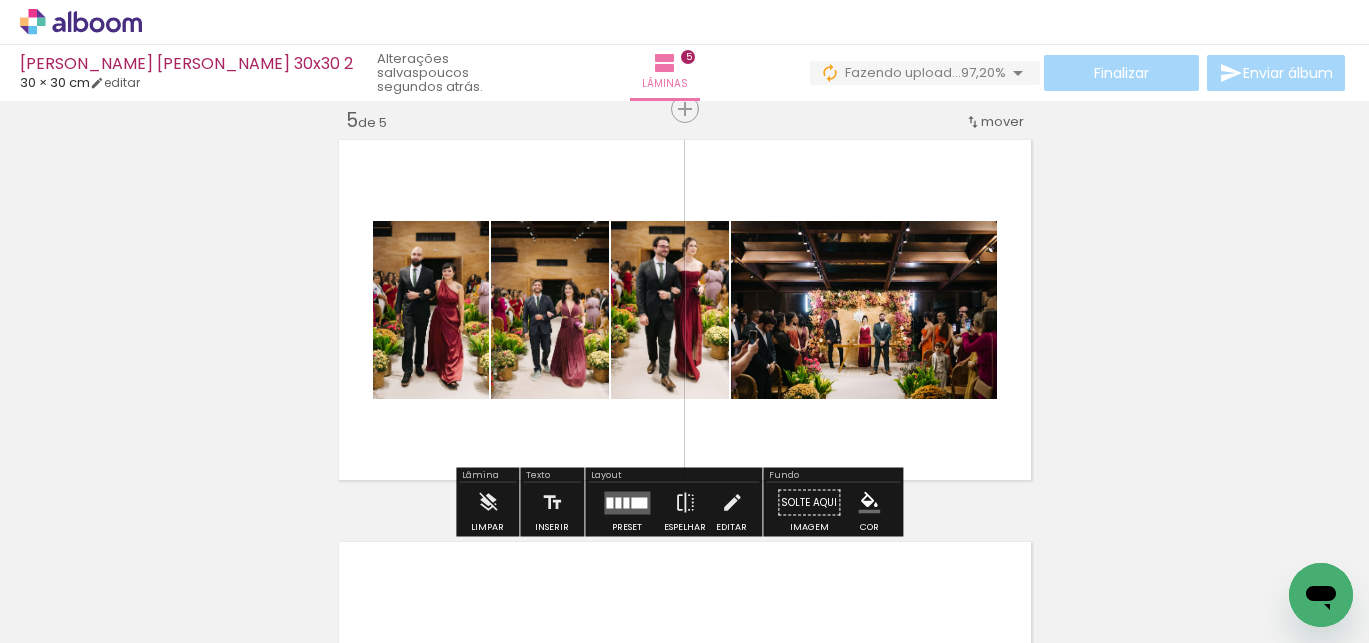click at bounding box center [626, 502] 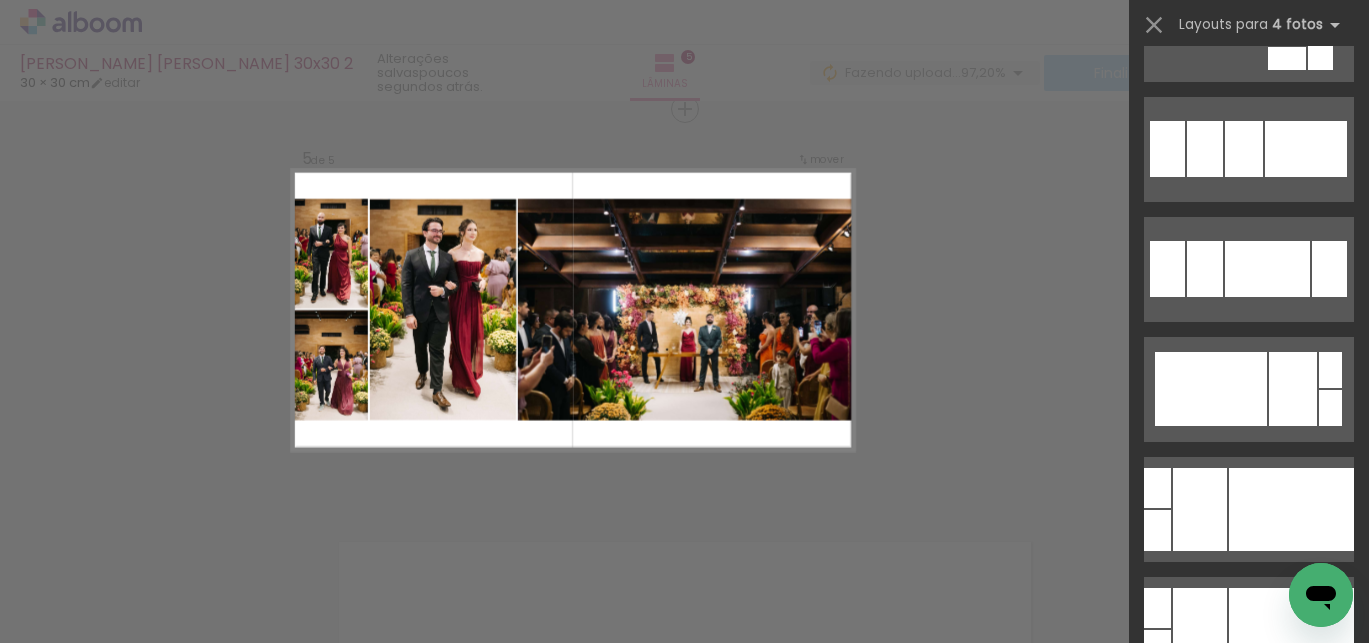 scroll, scrollTop: 1175, scrollLeft: 0, axis: vertical 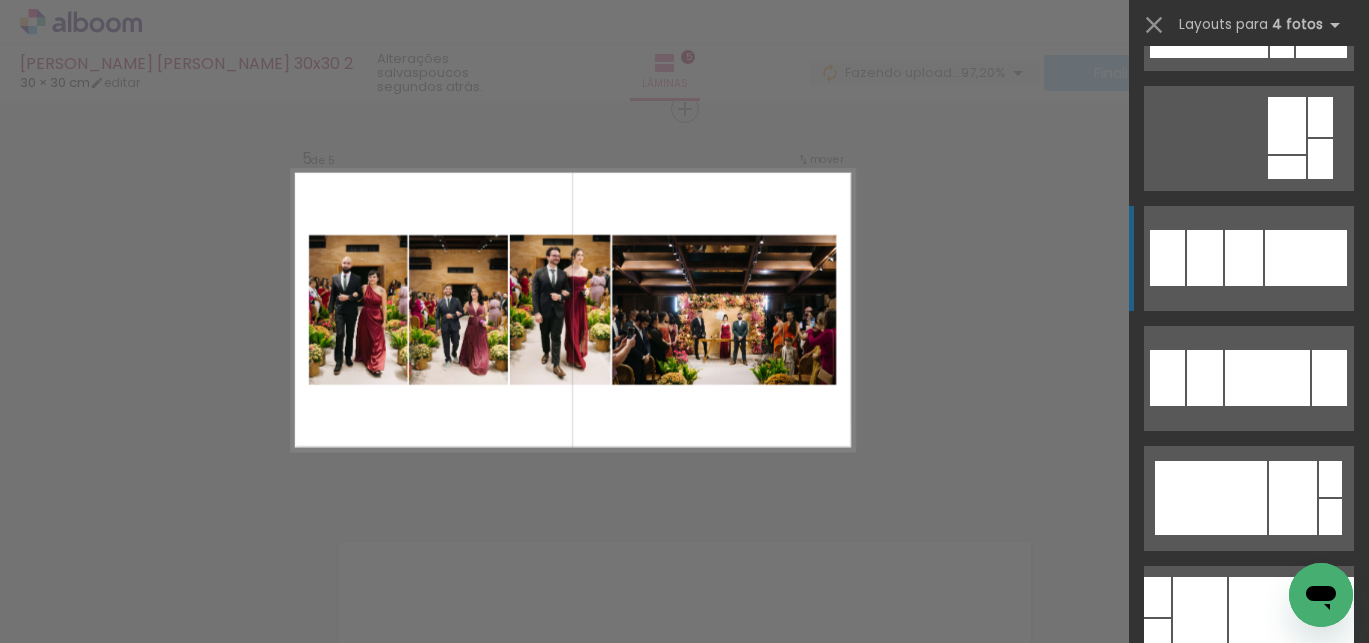 click at bounding box center [1309, 1098] 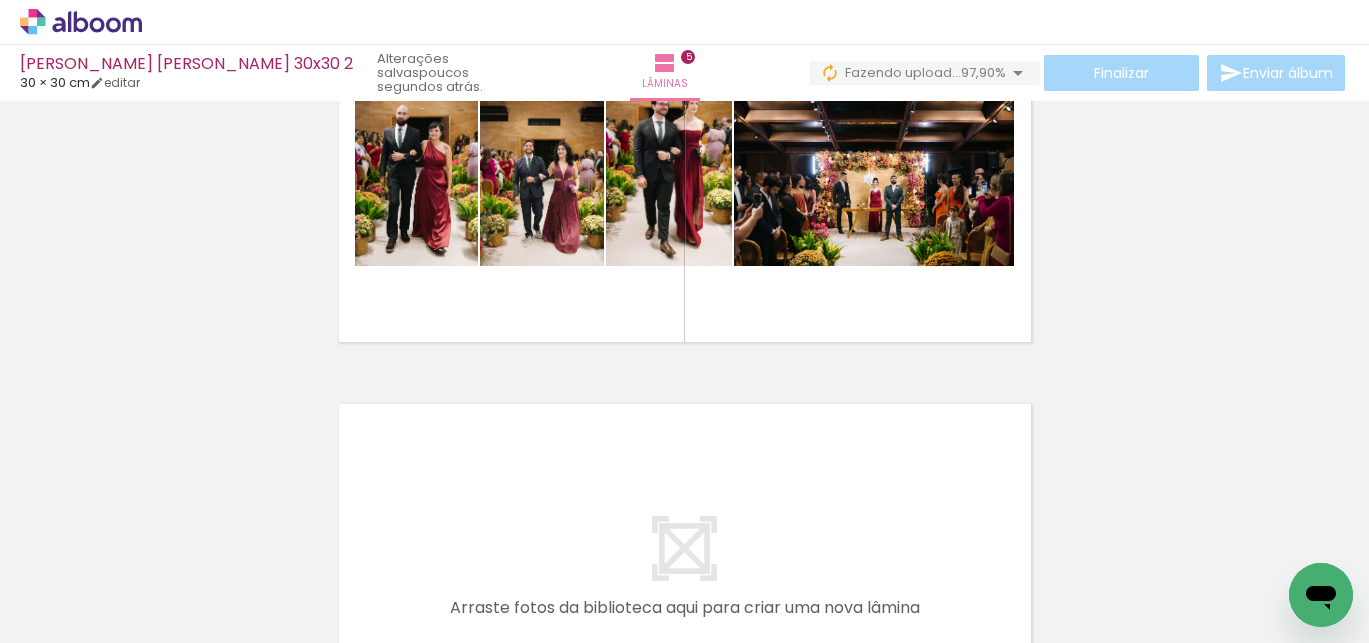 scroll, scrollTop: 2073, scrollLeft: 0, axis: vertical 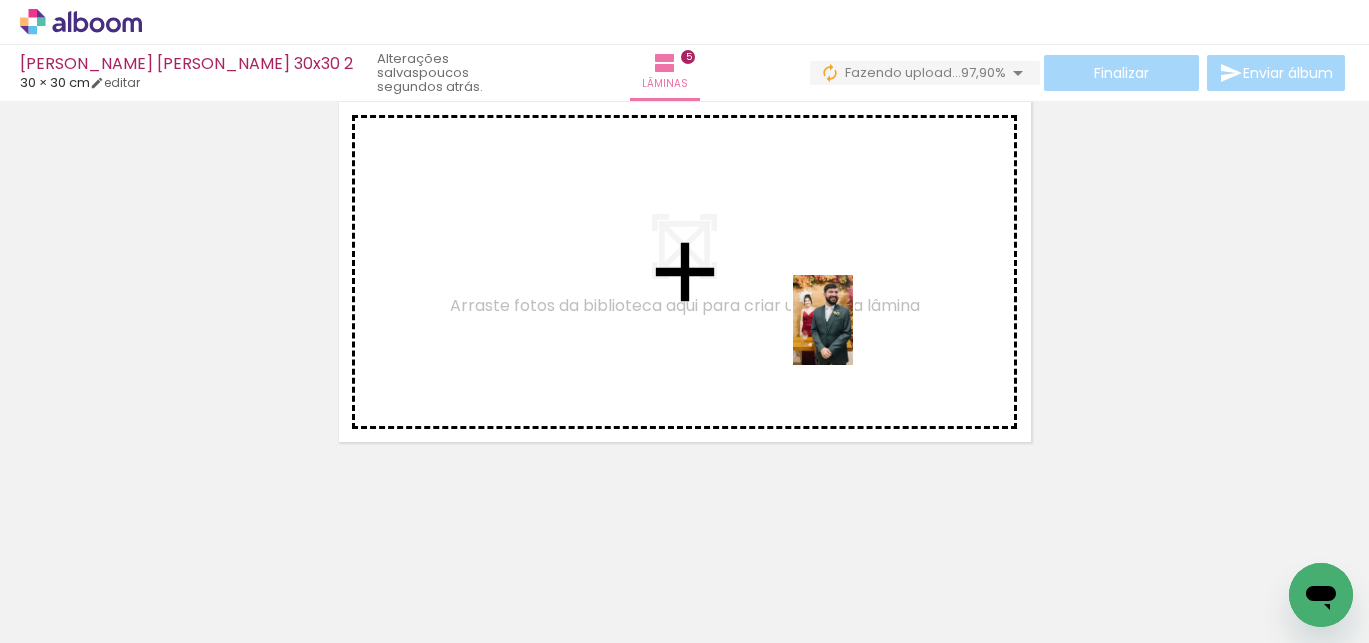 drag, startPoint x: 1222, startPoint y: 568, endPoint x: 853, endPoint y: 335, distance: 436.40576 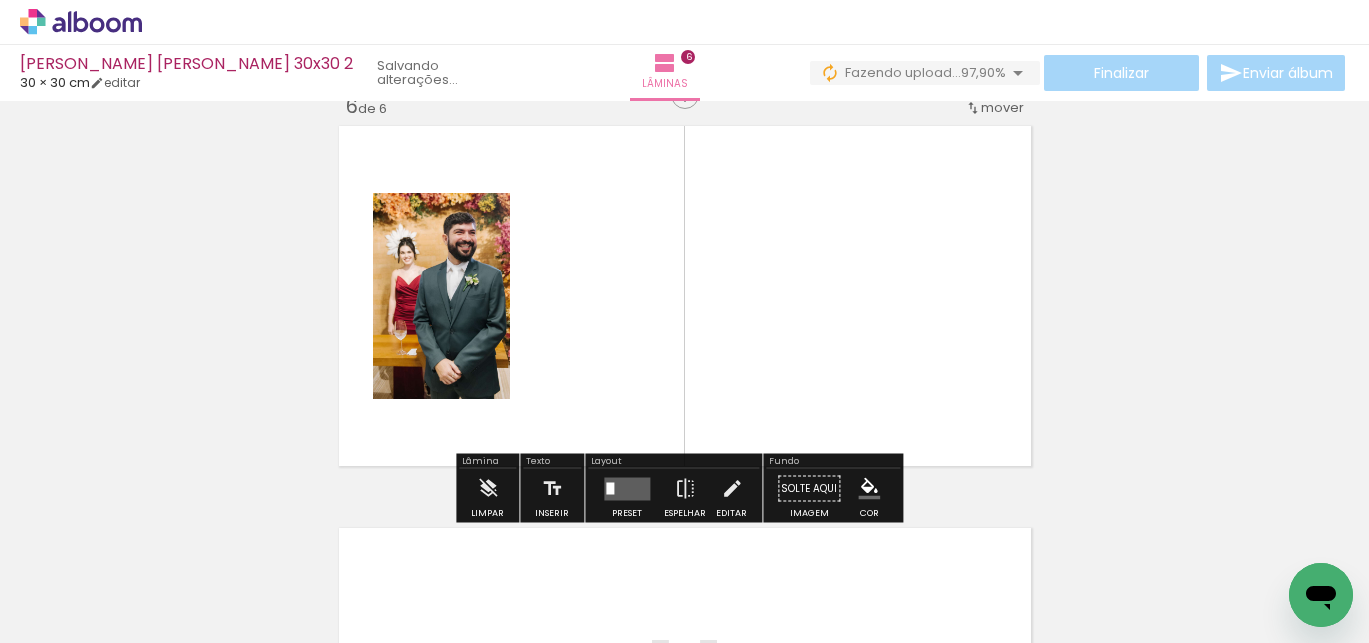 scroll, scrollTop: 2035, scrollLeft: 0, axis: vertical 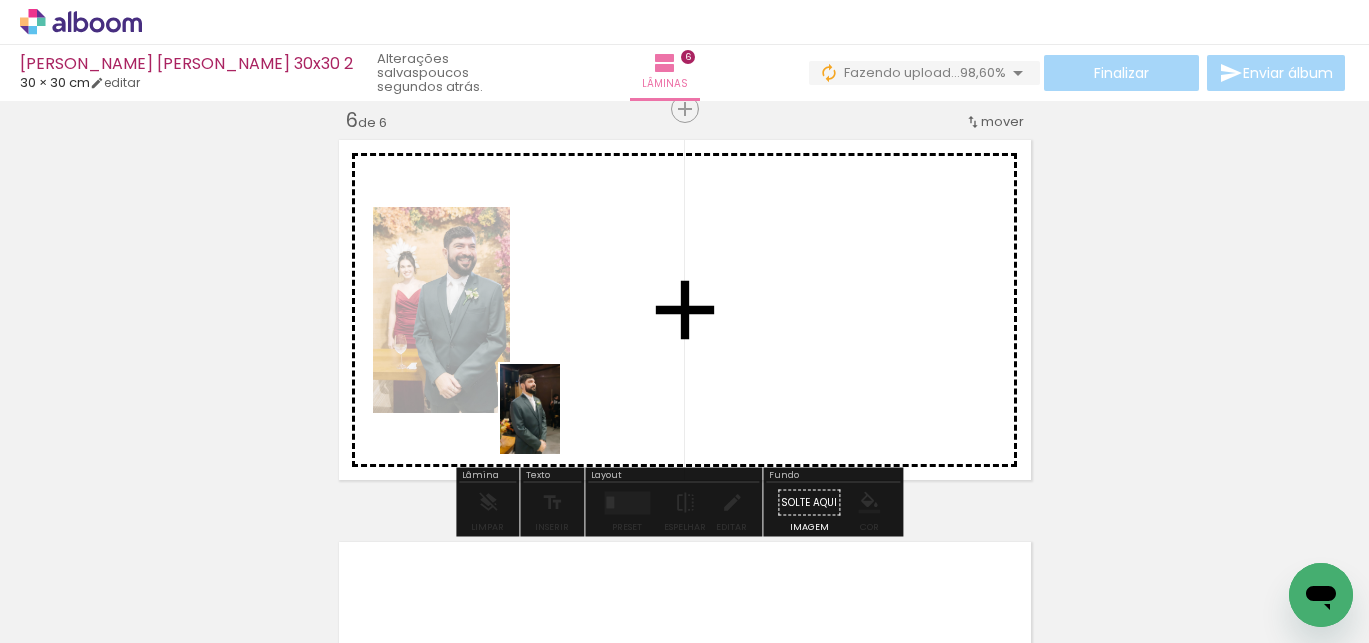 drag, startPoint x: 270, startPoint y: 588, endPoint x: 560, endPoint y: 424, distance: 333.1606 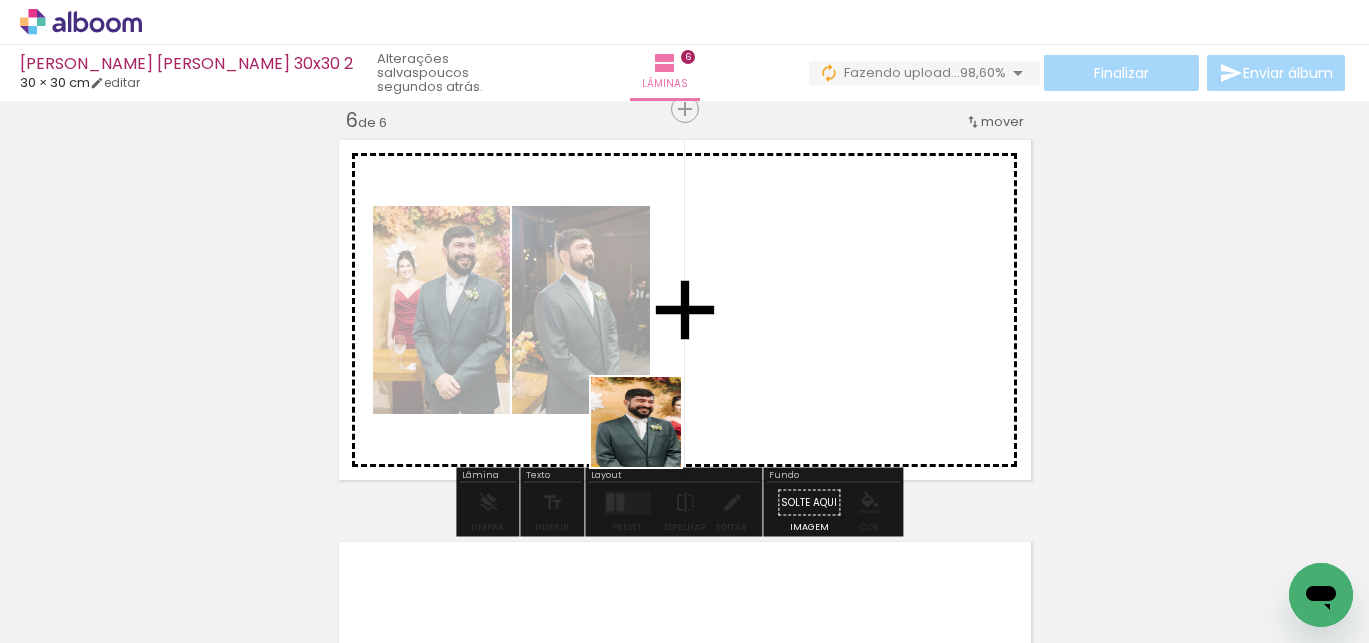 drag, startPoint x: 484, startPoint y: 592, endPoint x: 714, endPoint y: 405, distance: 296.42706 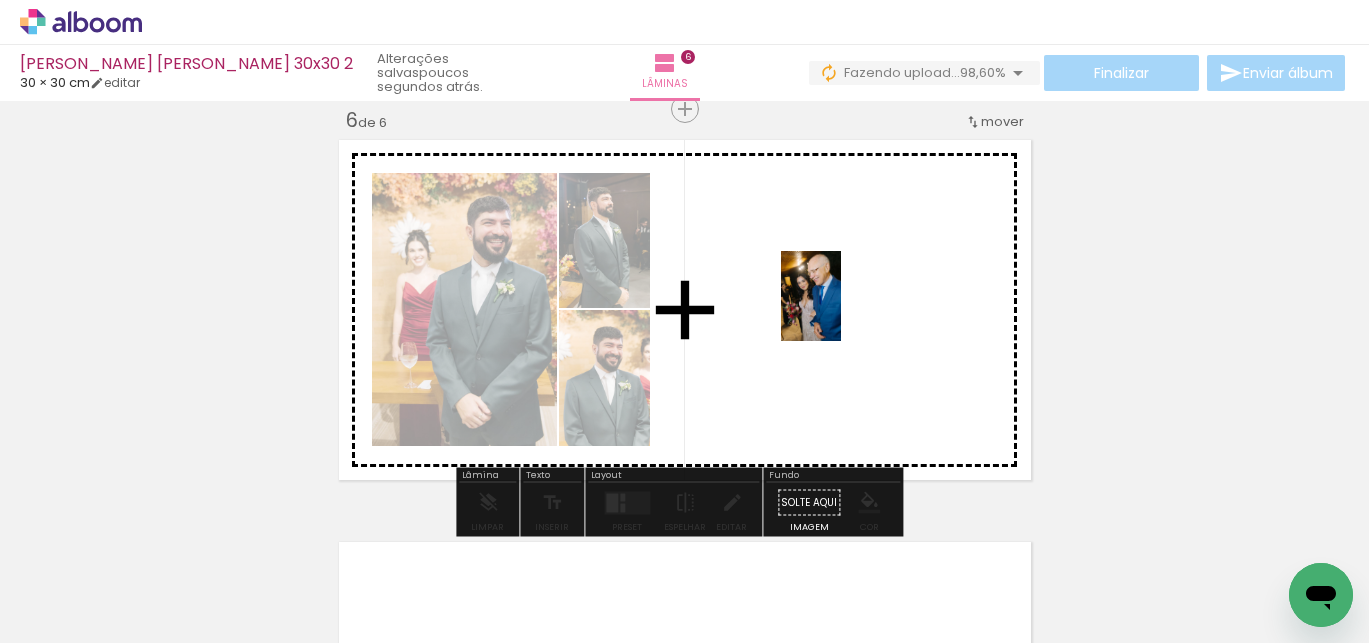 drag, startPoint x: 363, startPoint y: 580, endPoint x: 841, endPoint y: 311, distance: 548.4934 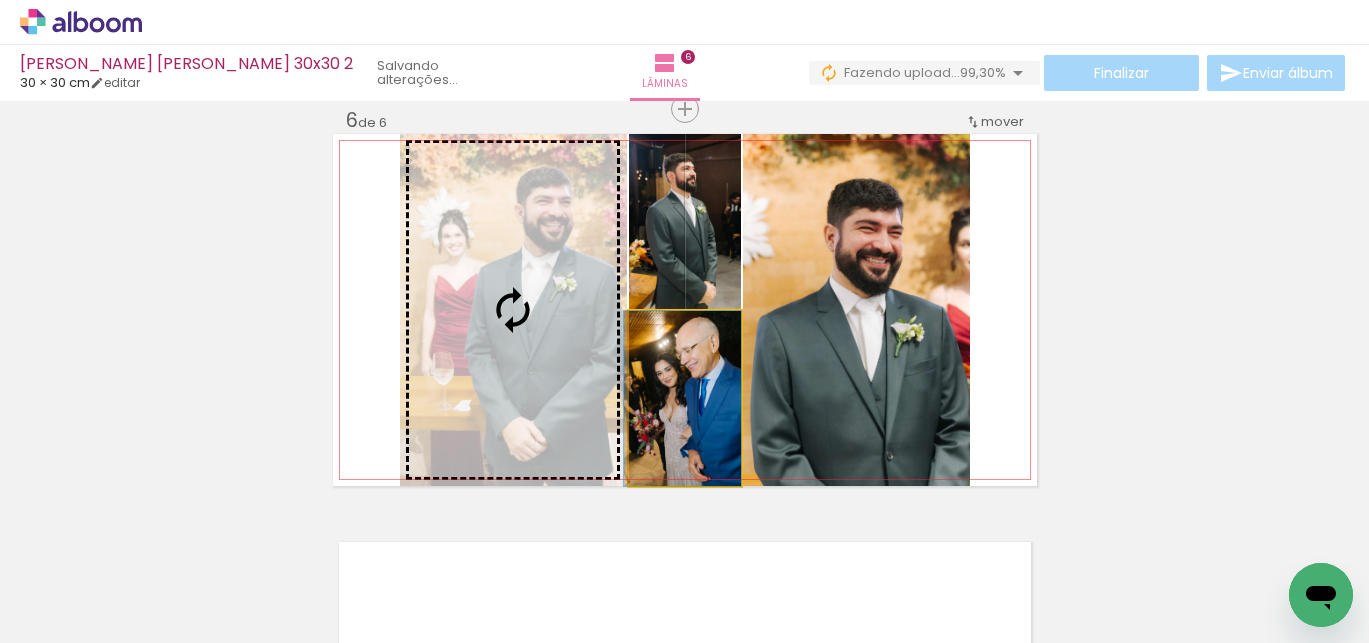 drag, startPoint x: 701, startPoint y: 436, endPoint x: 616, endPoint y: 389, distance: 97.128784 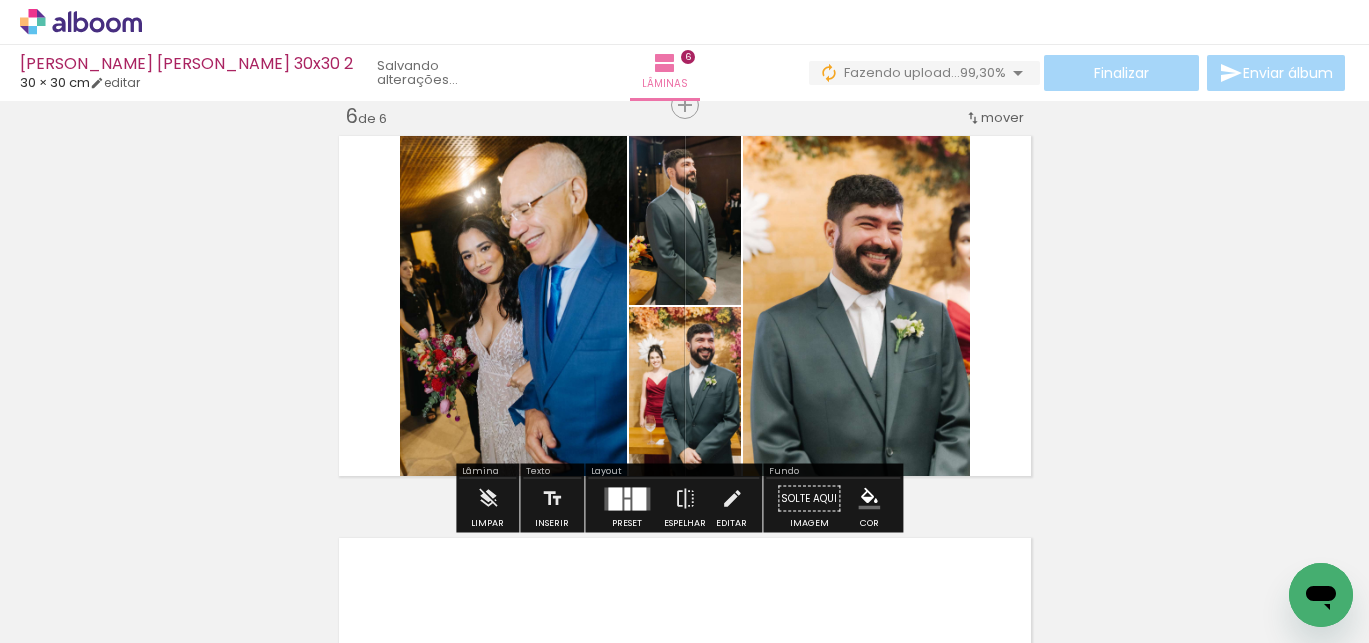 scroll, scrollTop: 2303, scrollLeft: 0, axis: vertical 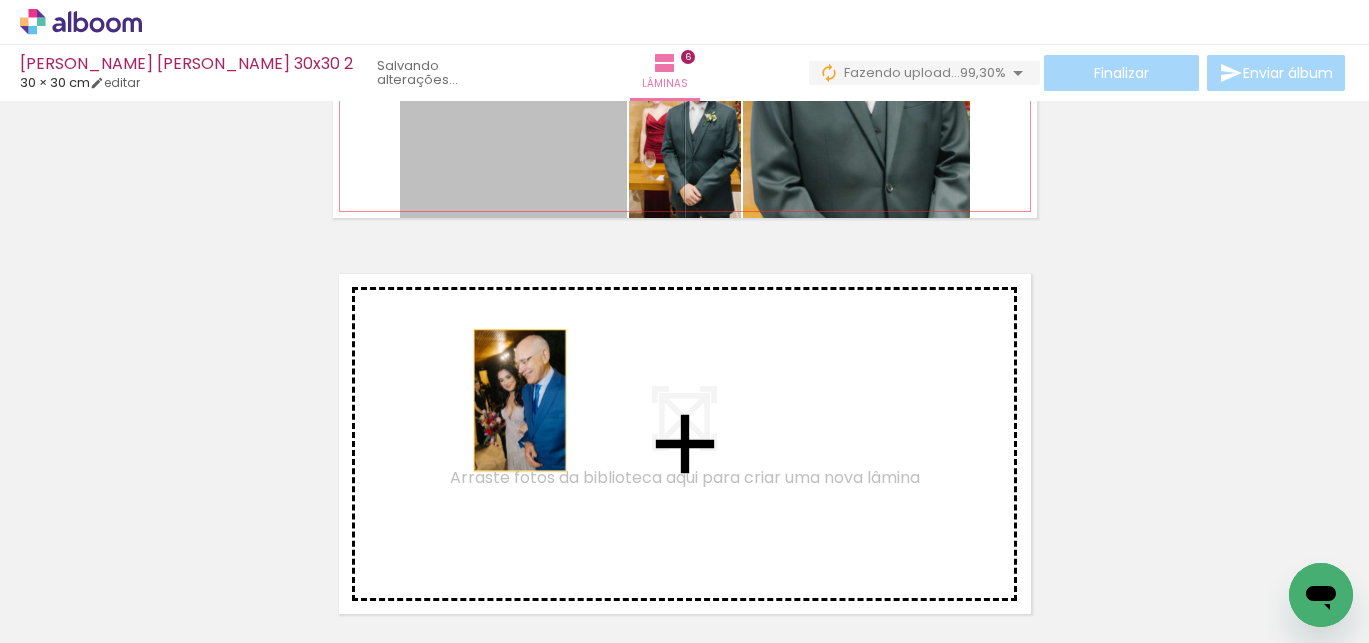 drag, startPoint x: 518, startPoint y: 164, endPoint x: 512, endPoint y: 400, distance: 236.07626 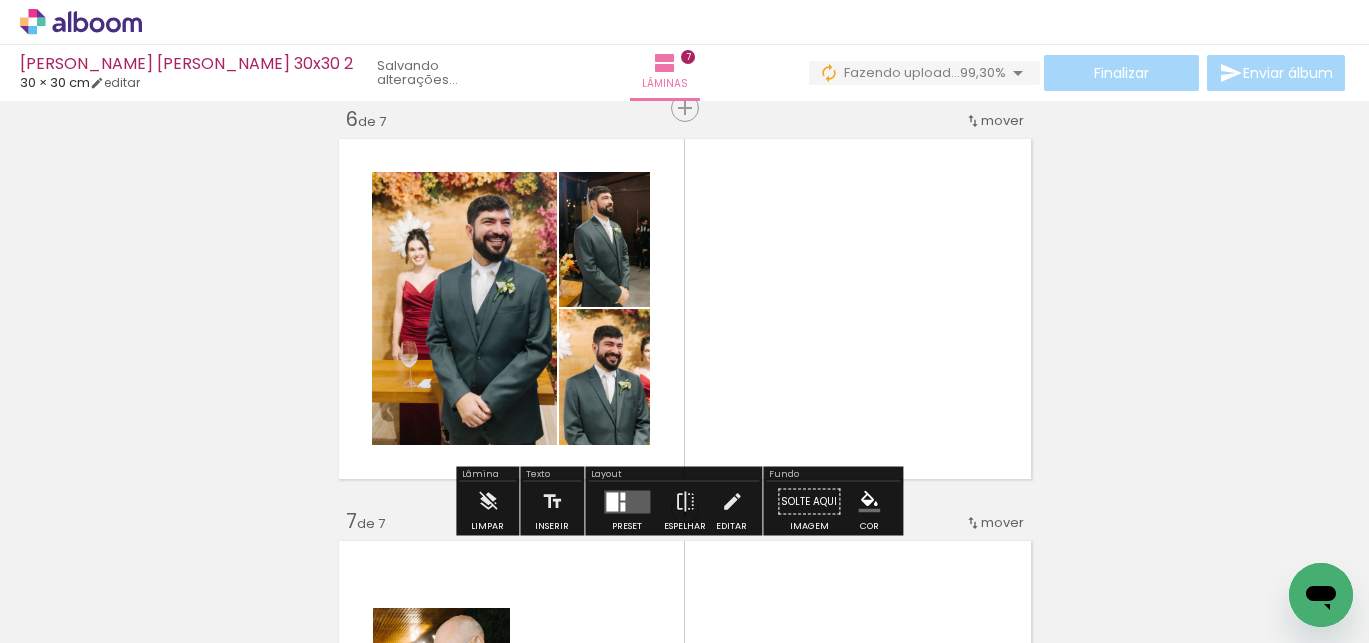 scroll, scrollTop: 2188, scrollLeft: 0, axis: vertical 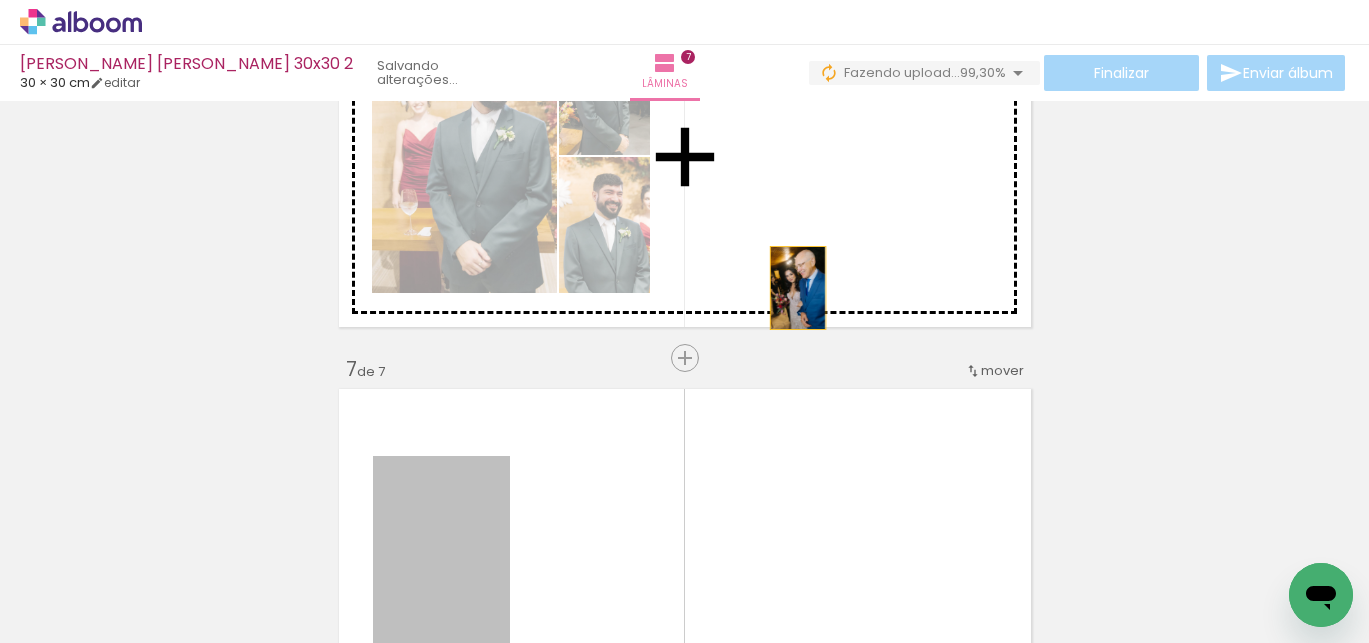 drag, startPoint x: 476, startPoint y: 508, endPoint x: 805, endPoint y: 268, distance: 407.2358 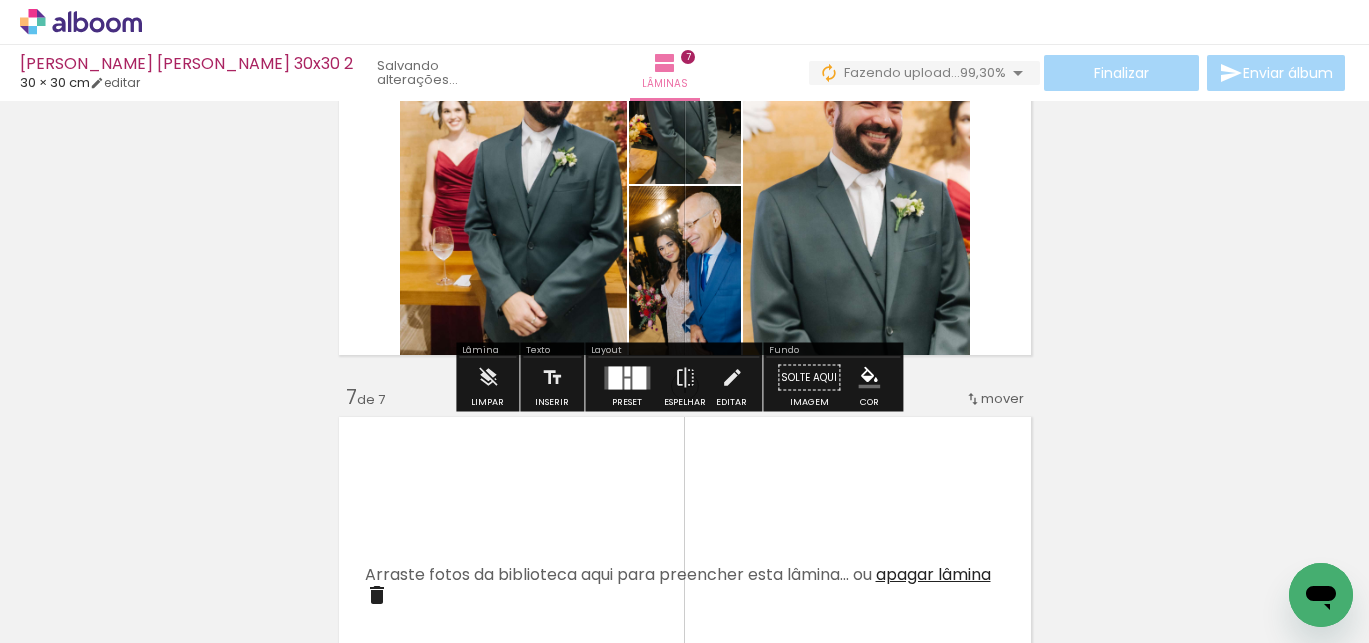 scroll, scrollTop: 2155, scrollLeft: 0, axis: vertical 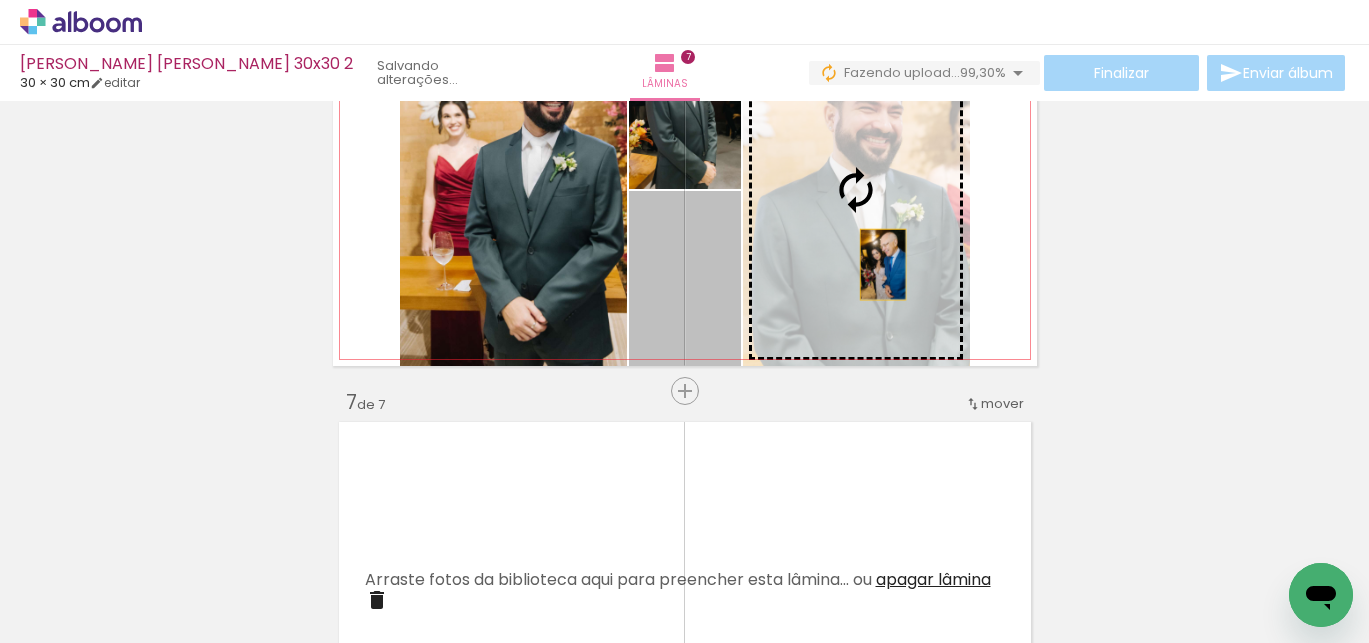 drag, startPoint x: 711, startPoint y: 282, endPoint x: 875, endPoint y: 263, distance: 165.09694 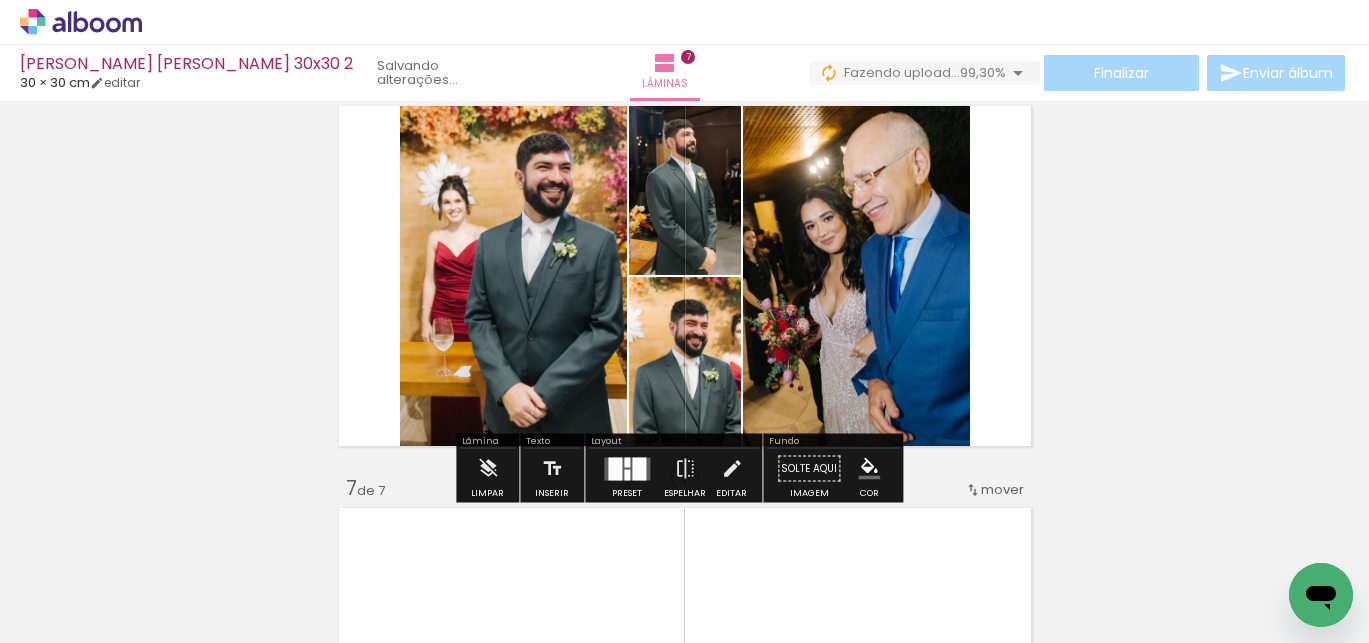 scroll, scrollTop: 1995, scrollLeft: 0, axis: vertical 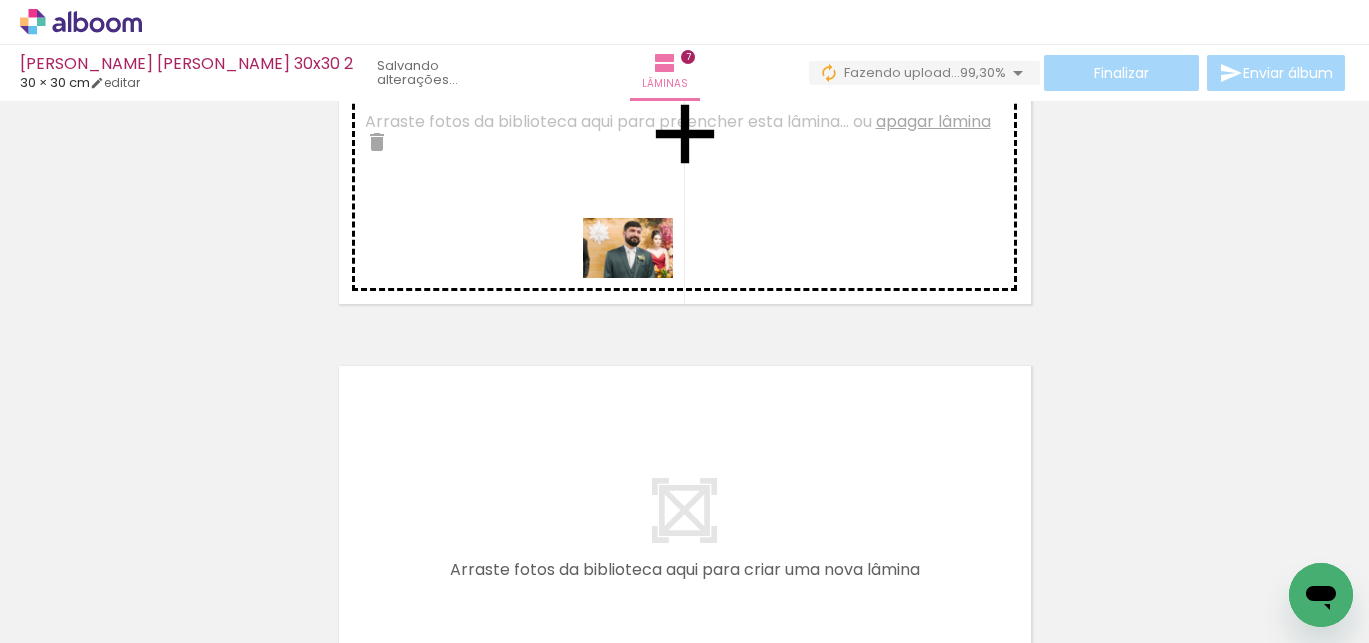 drag, startPoint x: 844, startPoint y: 577, endPoint x: 643, endPoint y: 277, distance: 361.11078 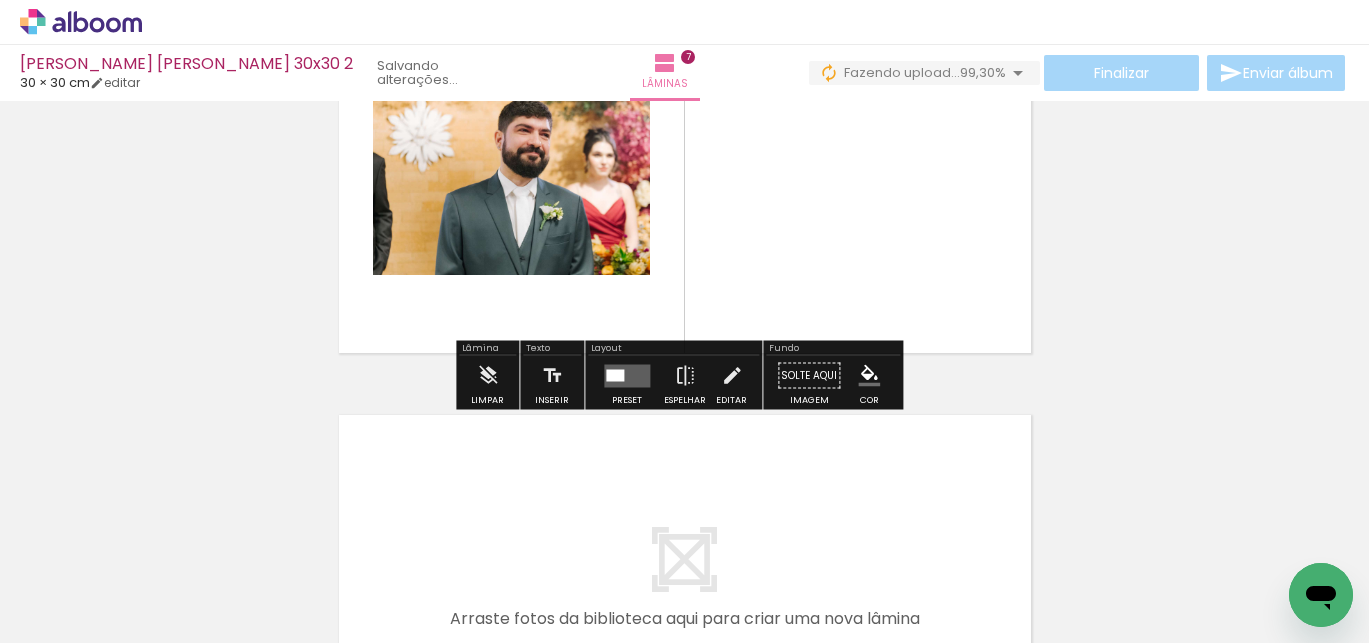 scroll, scrollTop: 2313, scrollLeft: 0, axis: vertical 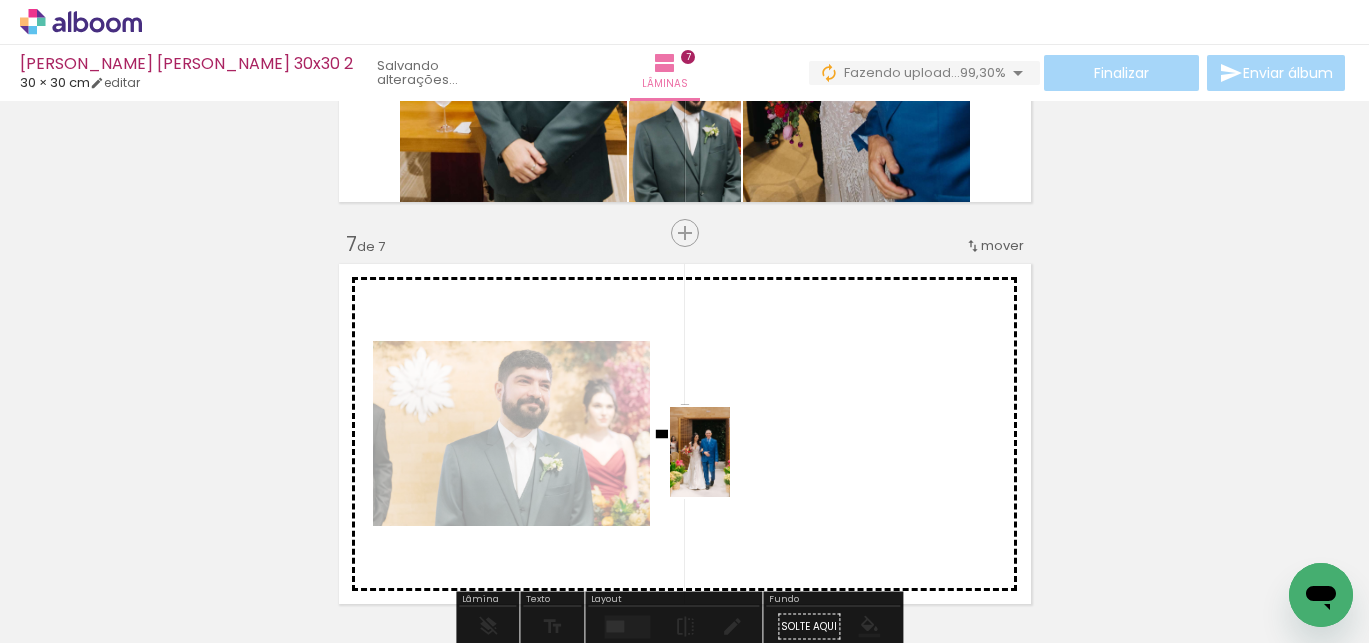 drag, startPoint x: 604, startPoint y: 603, endPoint x: 730, endPoint y: 467, distance: 185.39687 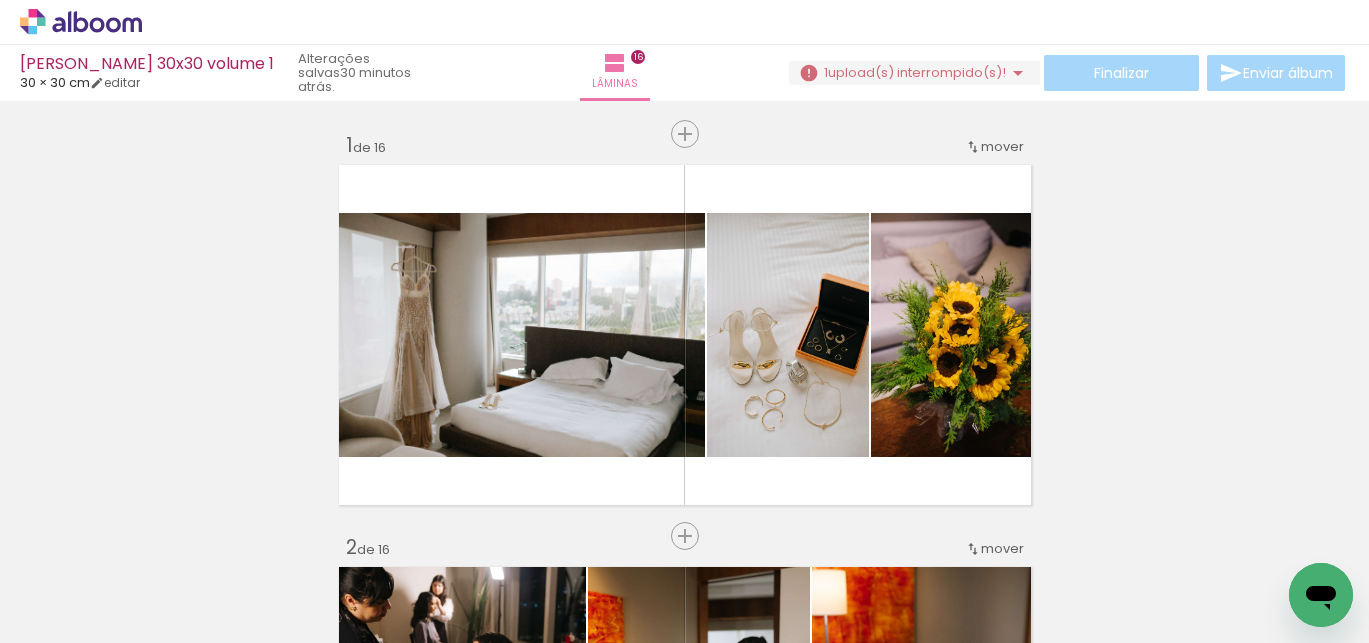 scroll, scrollTop: 0, scrollLeft: 0, axis: both 